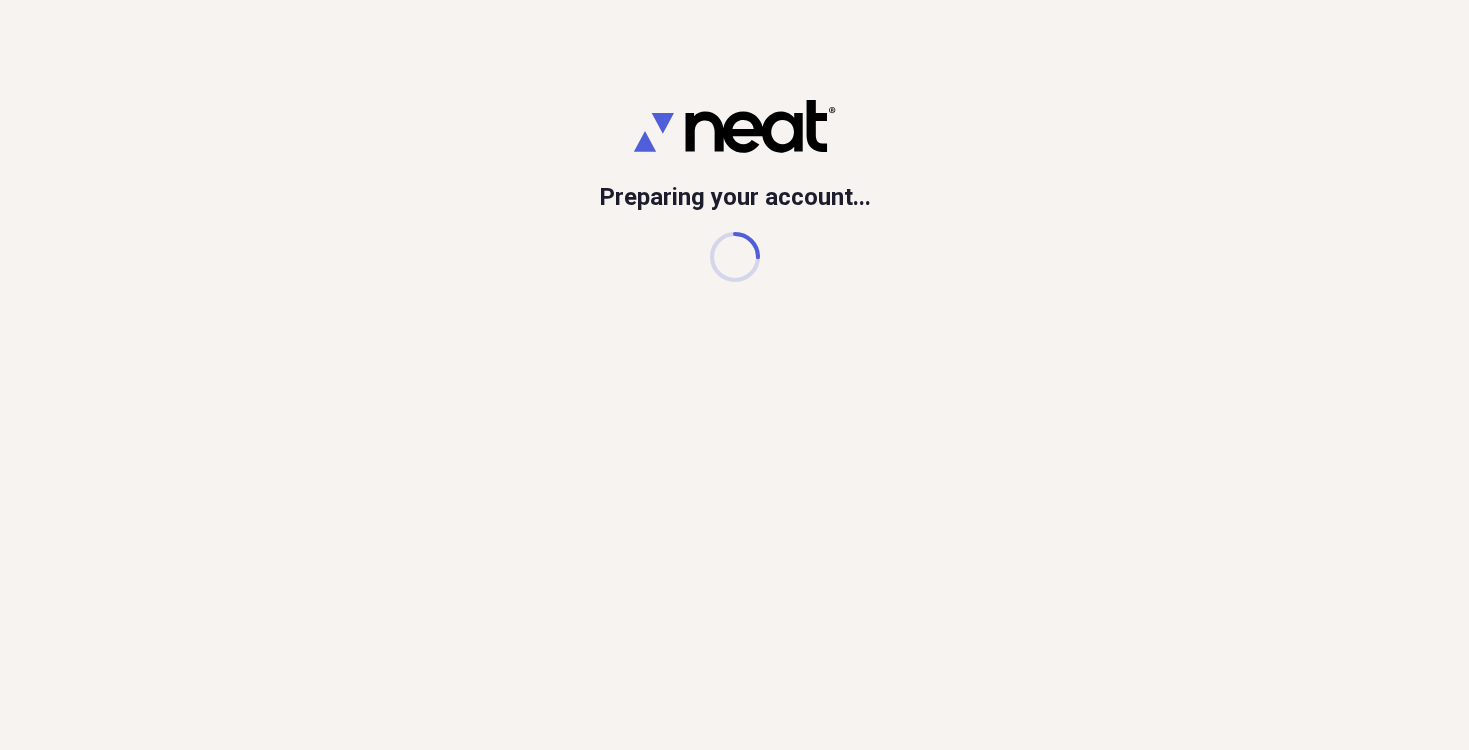 scroll, scrollTop: 0, scrollLeft: 0, axis: both 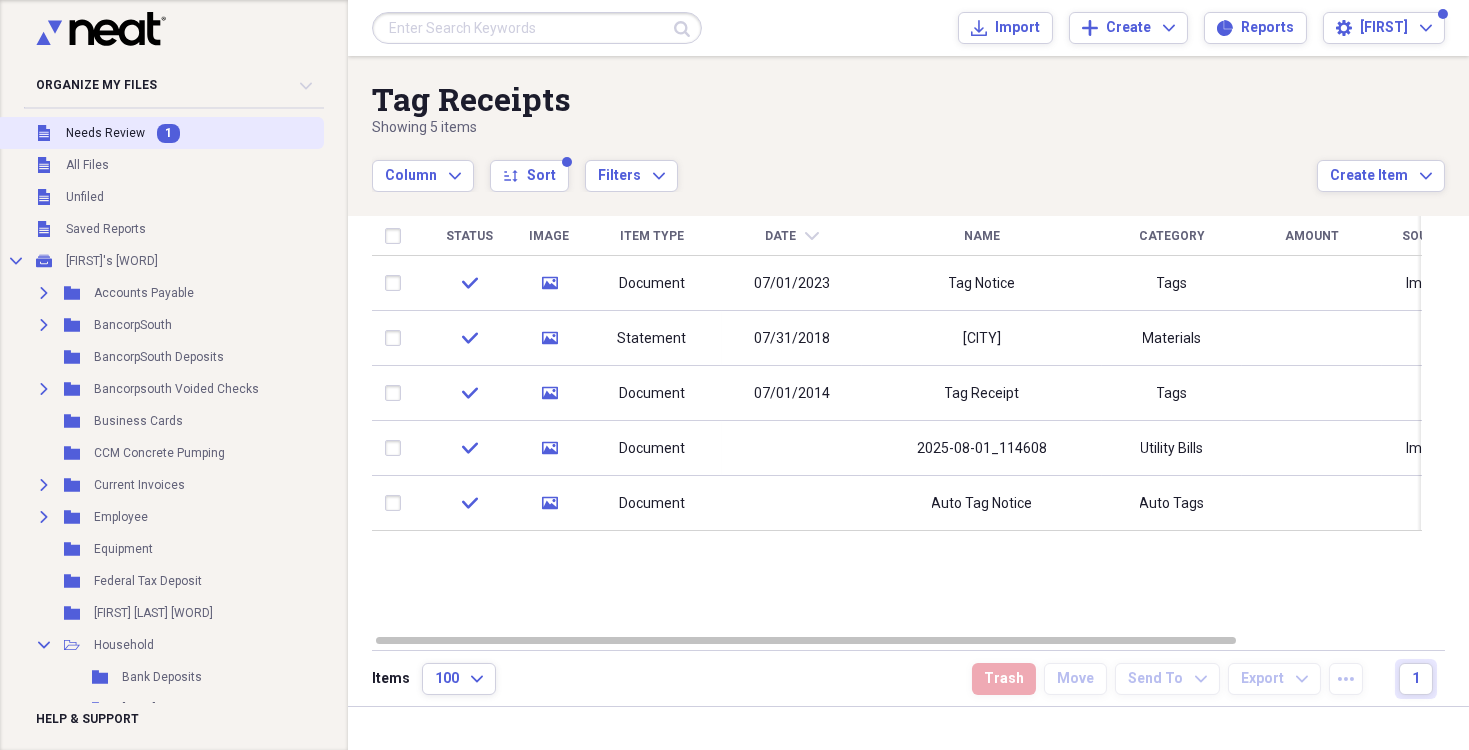click on "Needs Review" at bounding box center [105, 133] 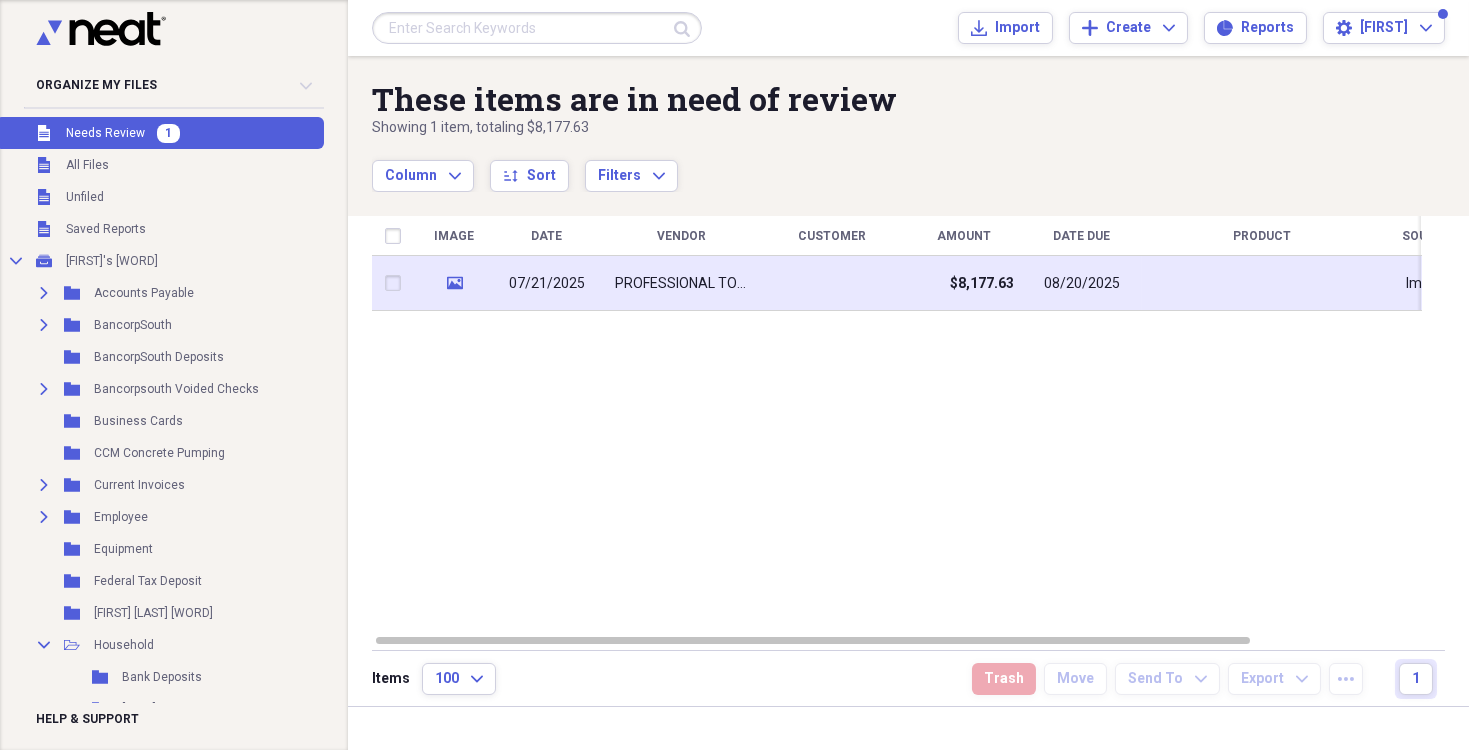 click on "PROFESSIONAL TOUCH PAINTING" at bounding box center [682, 284] 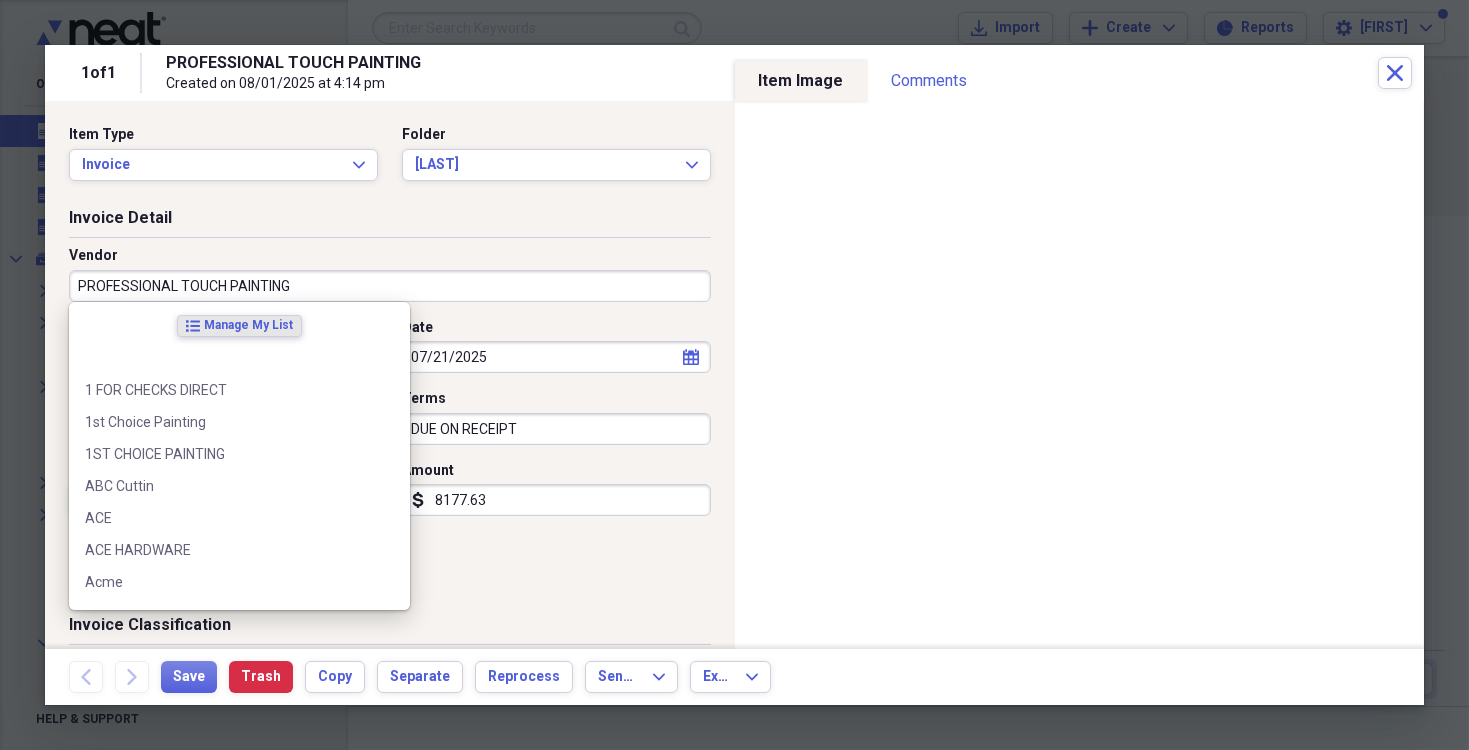 drag, startPoint x: 298, startPoint y: 293, endPoint x: -52, endPoint y: 360, distance: 356.35516 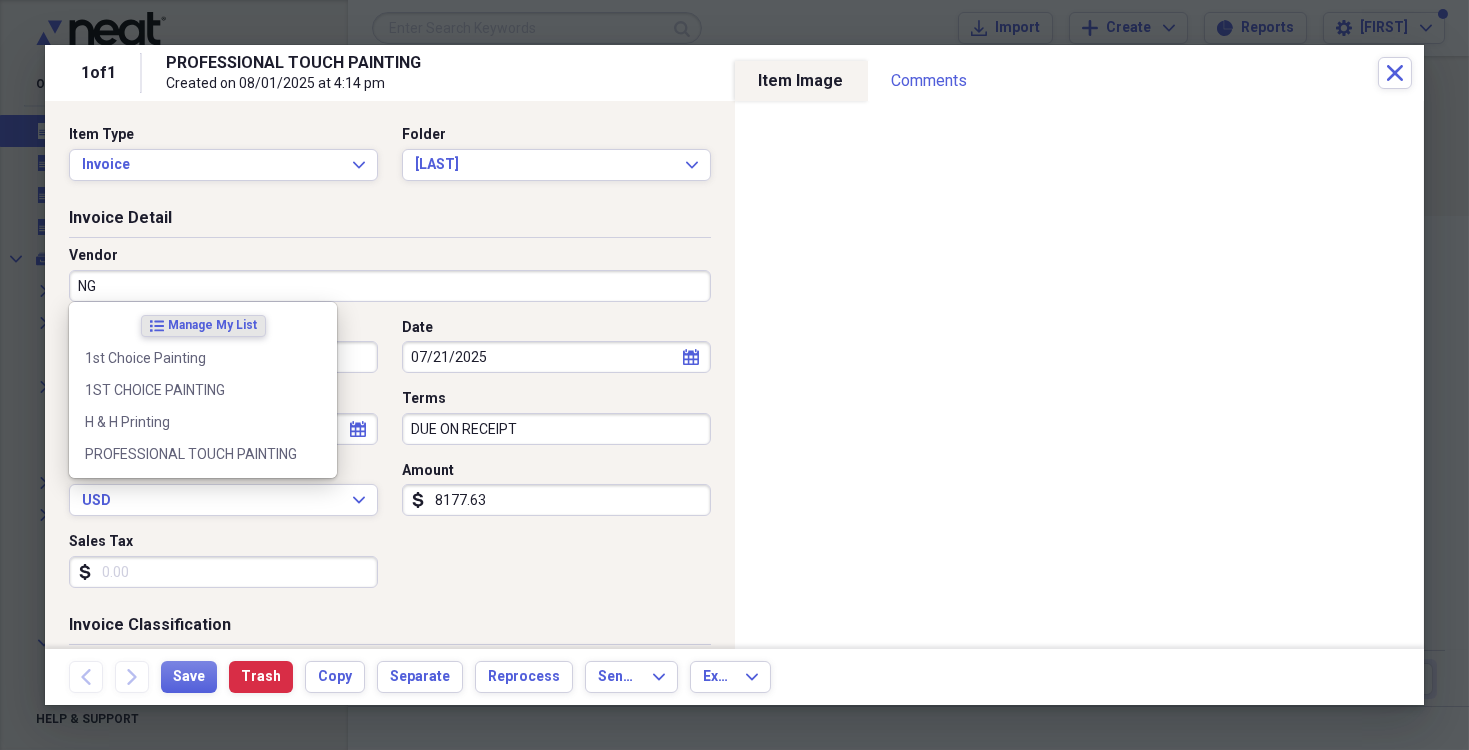 type on "G" 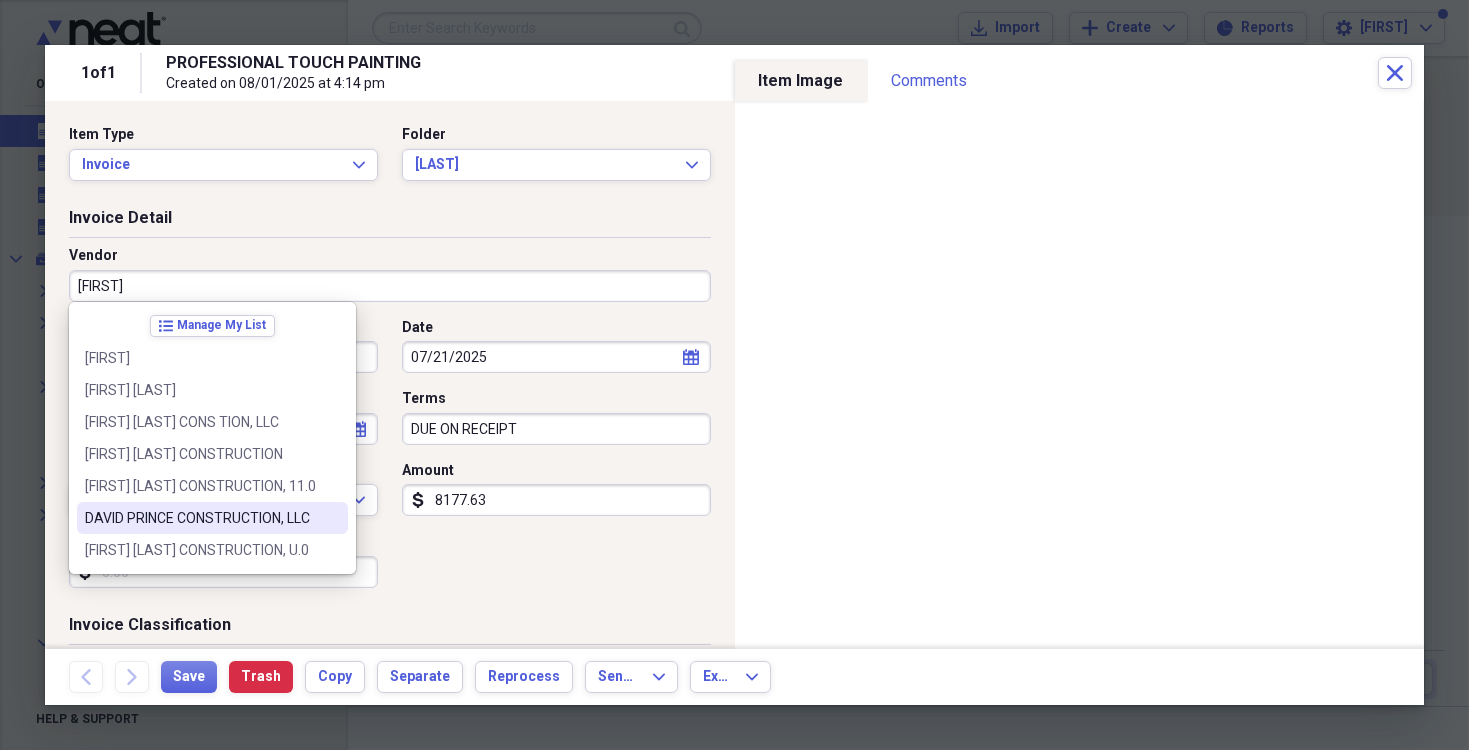 click on "DAVID PRINCE CONSTRUCTION, LLC" at bounding box center [200, 518] 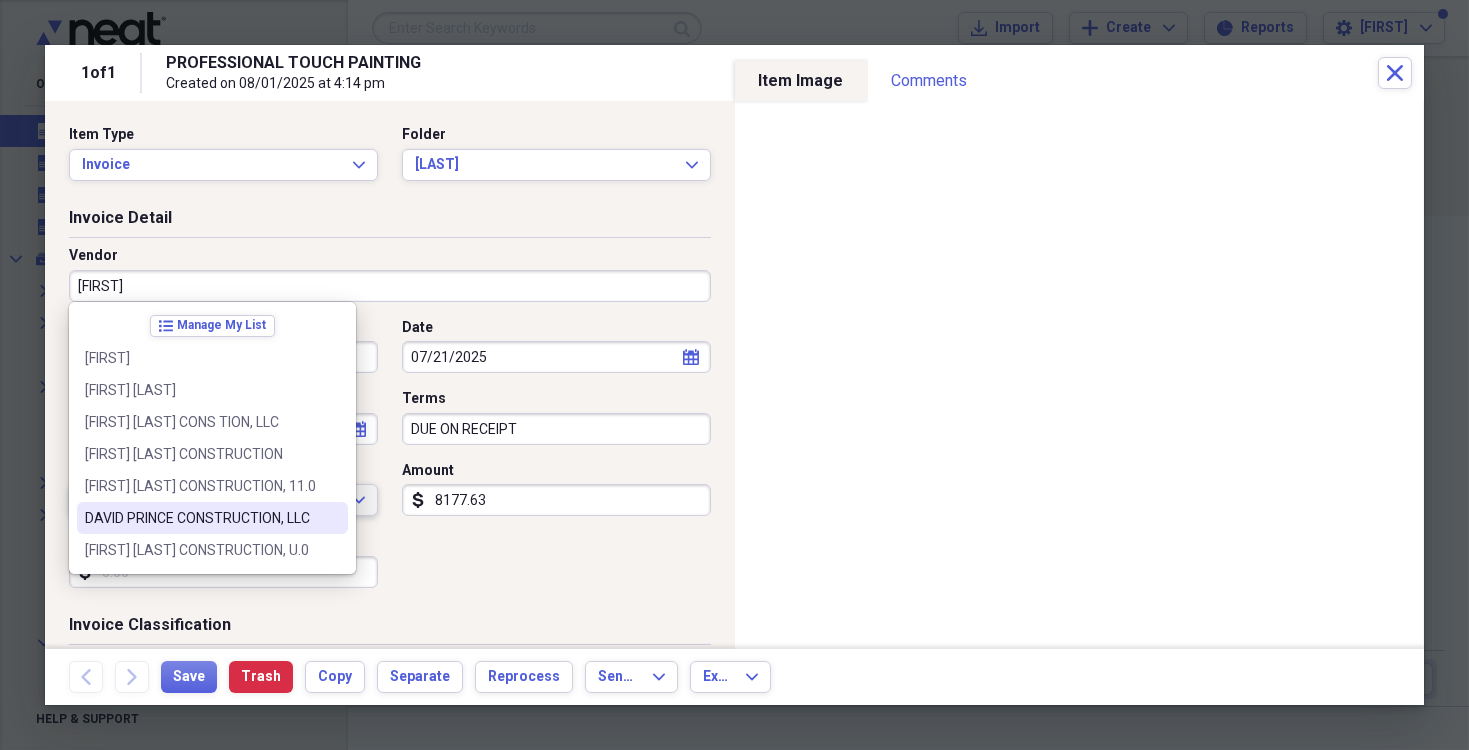 type on "DAVID PRINCE CONSTRUCTION, LLC" 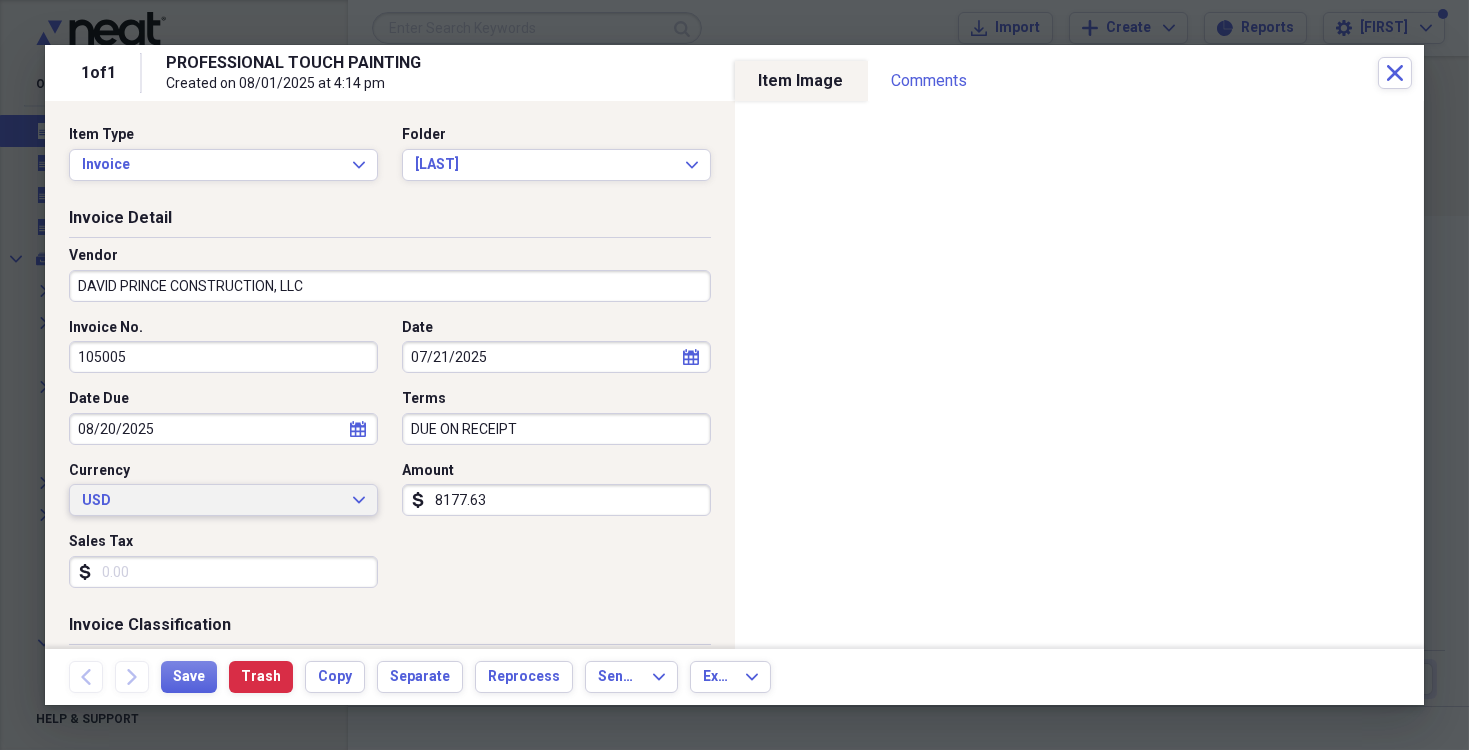type on "Labor Invoice" 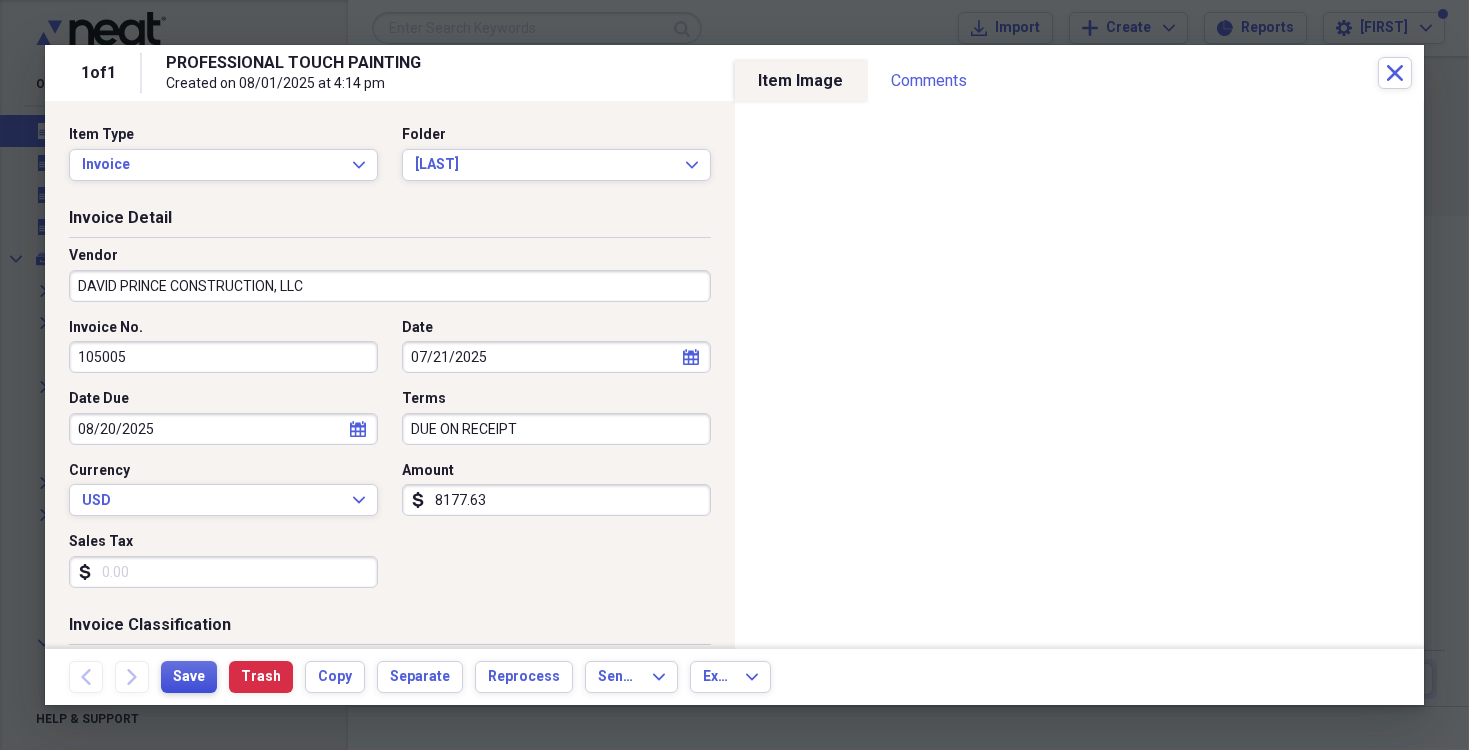 click on "Save" at bounding box center [189, 677] 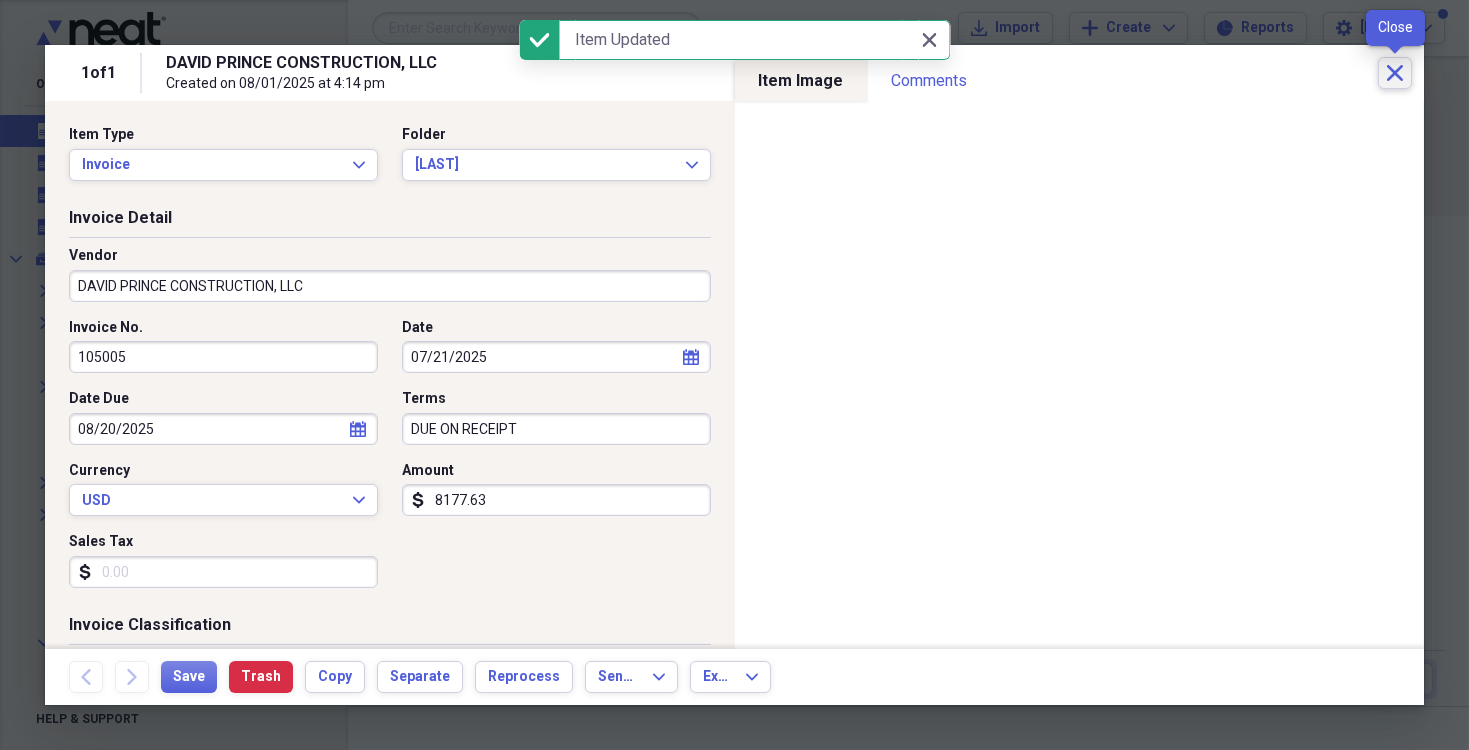 click on "Close" at bounding box center (1395, 73) 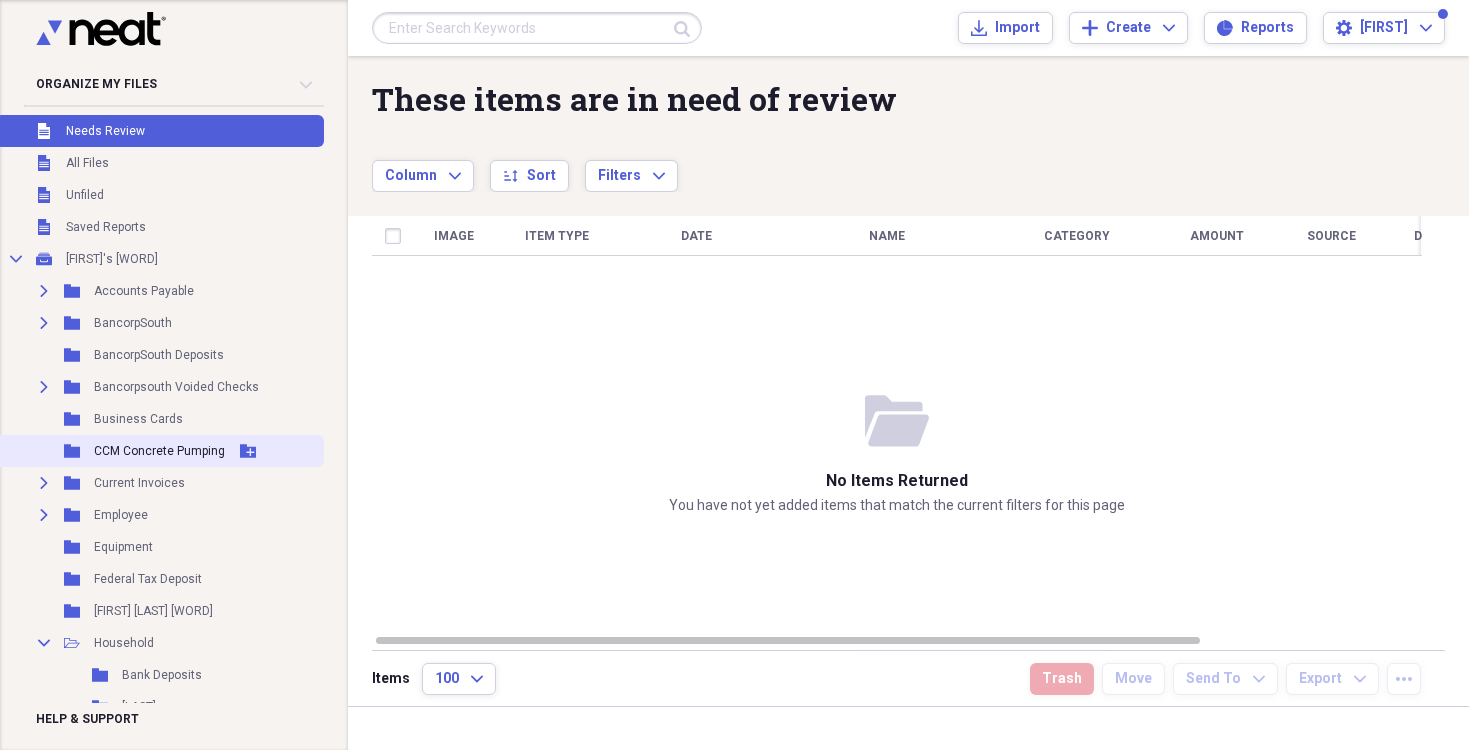 scroll, scrollTop: 300, scrollLeft: 0, axis: vertical 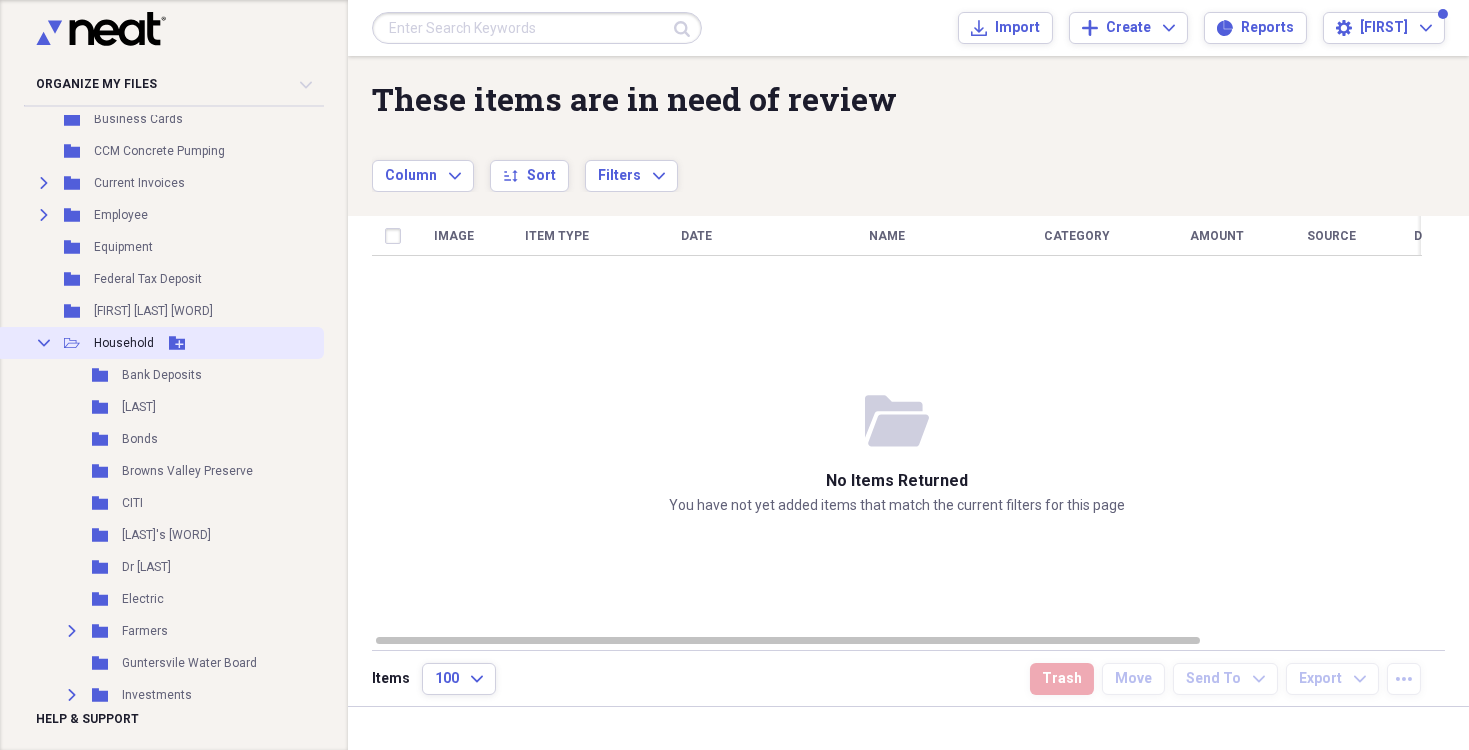 click on "Collapse" 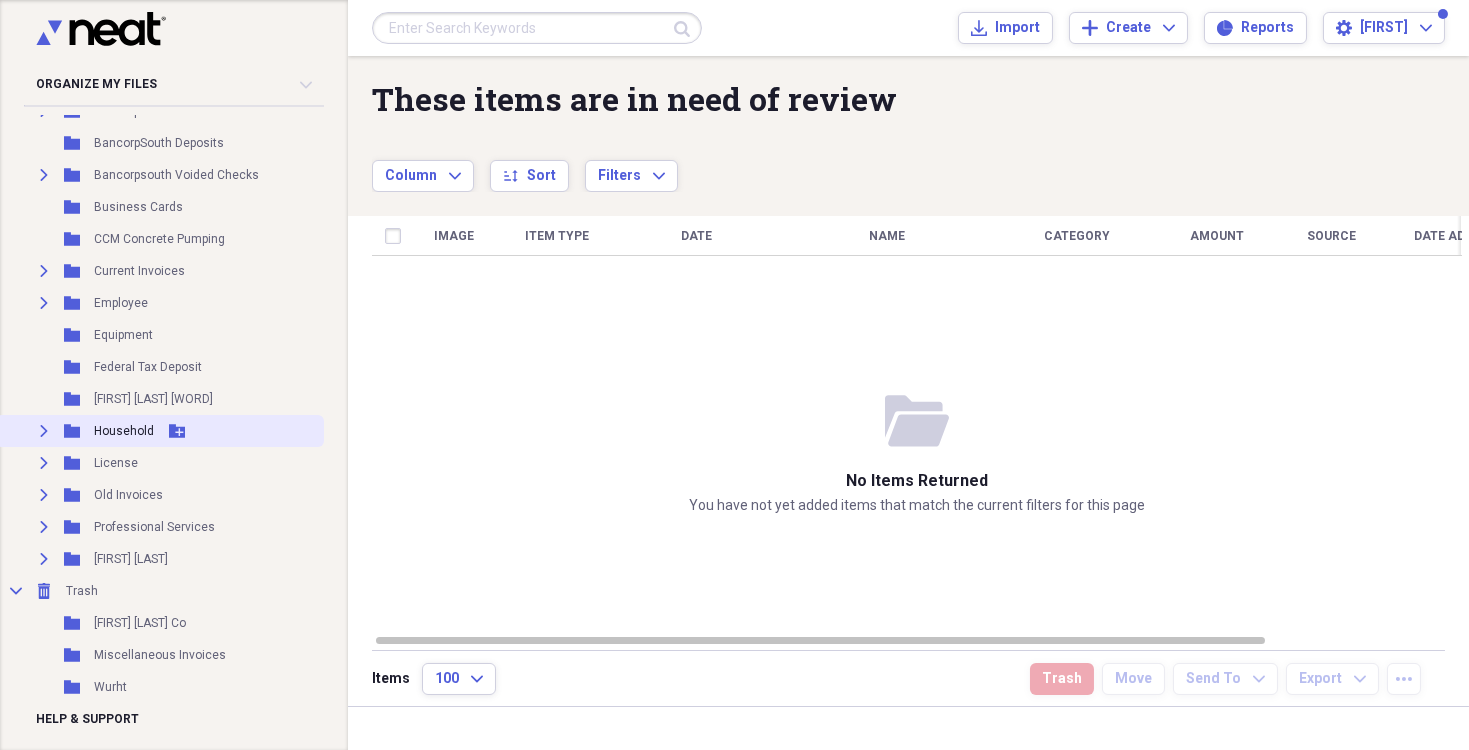 scroll, scrollTop: 210, scrollLeft: 0, axis: vertical 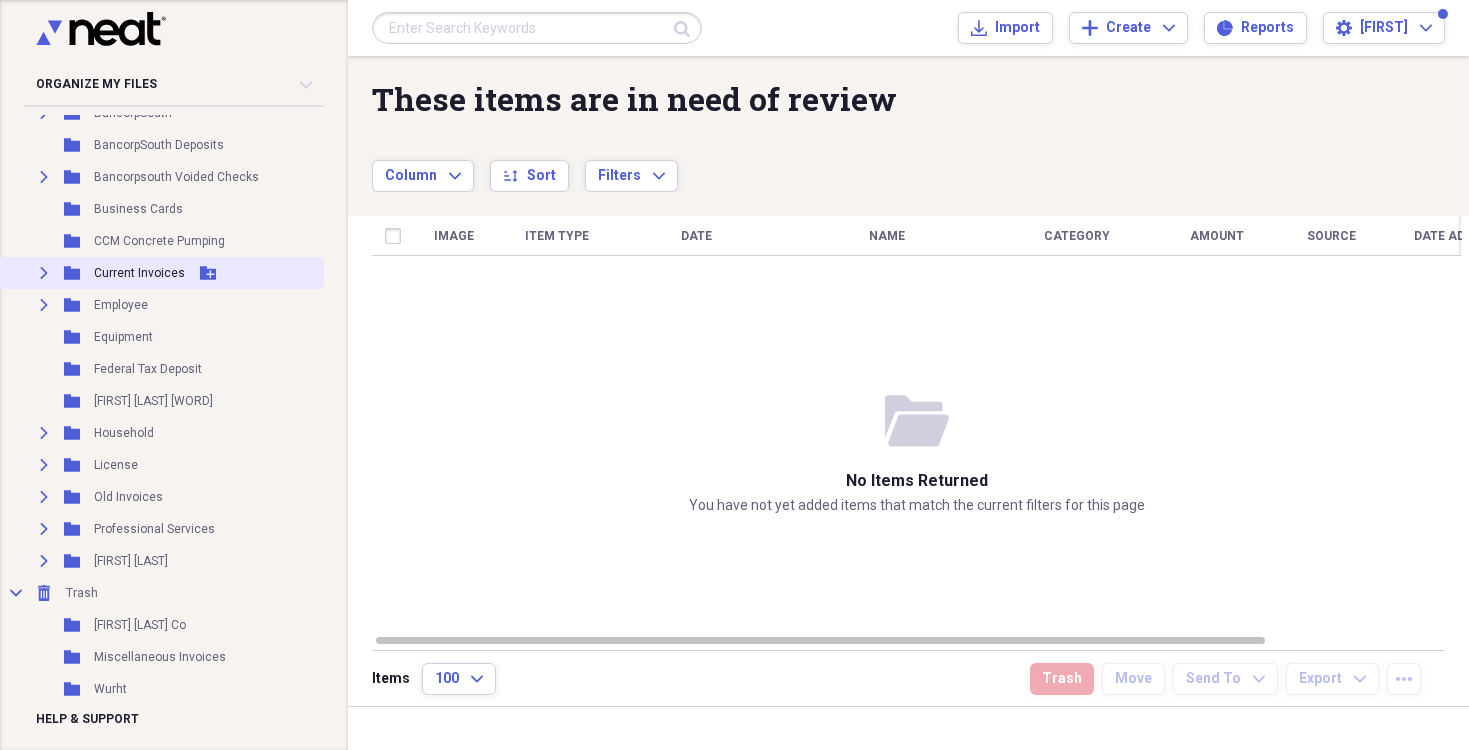 click on "Expand" 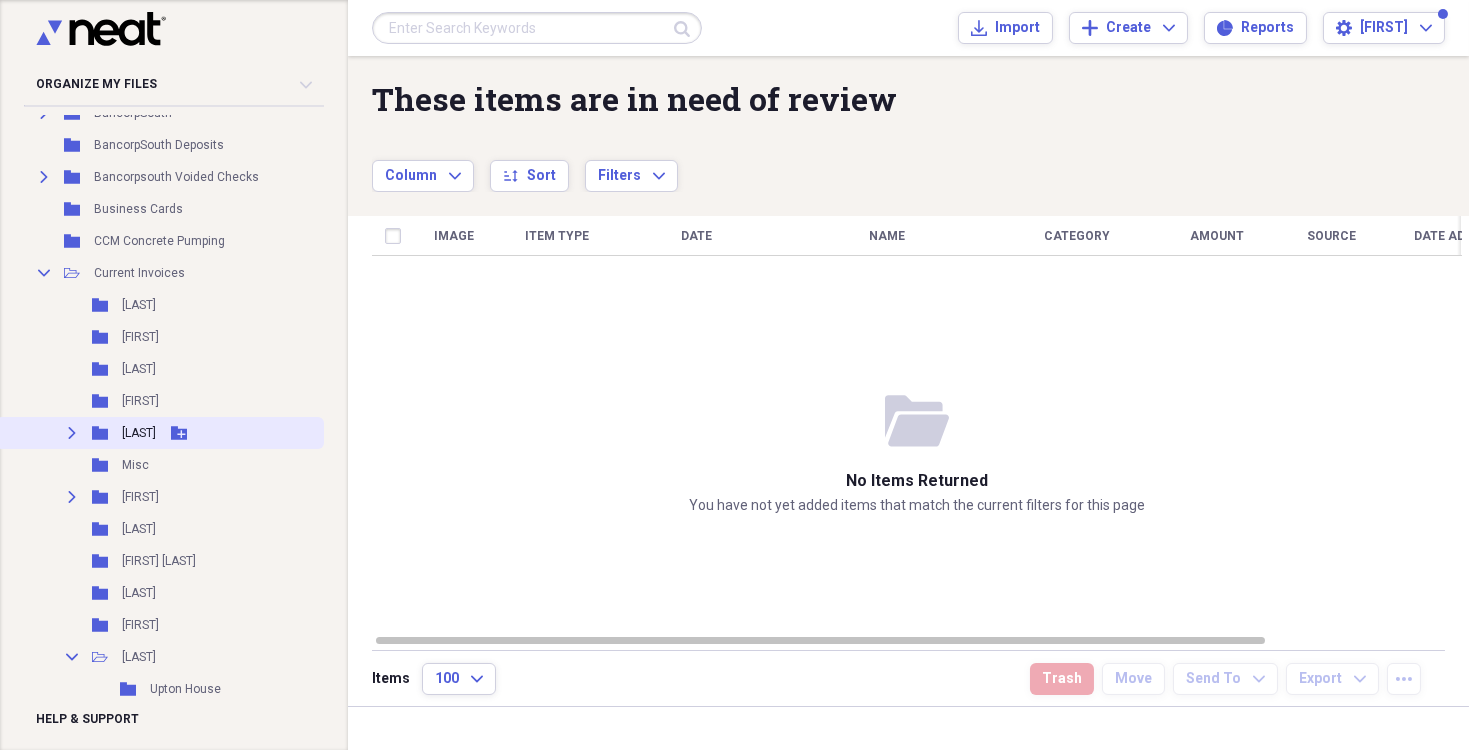 scroll, scrollTop: 510, scrollLeft: 0, axis: vertical 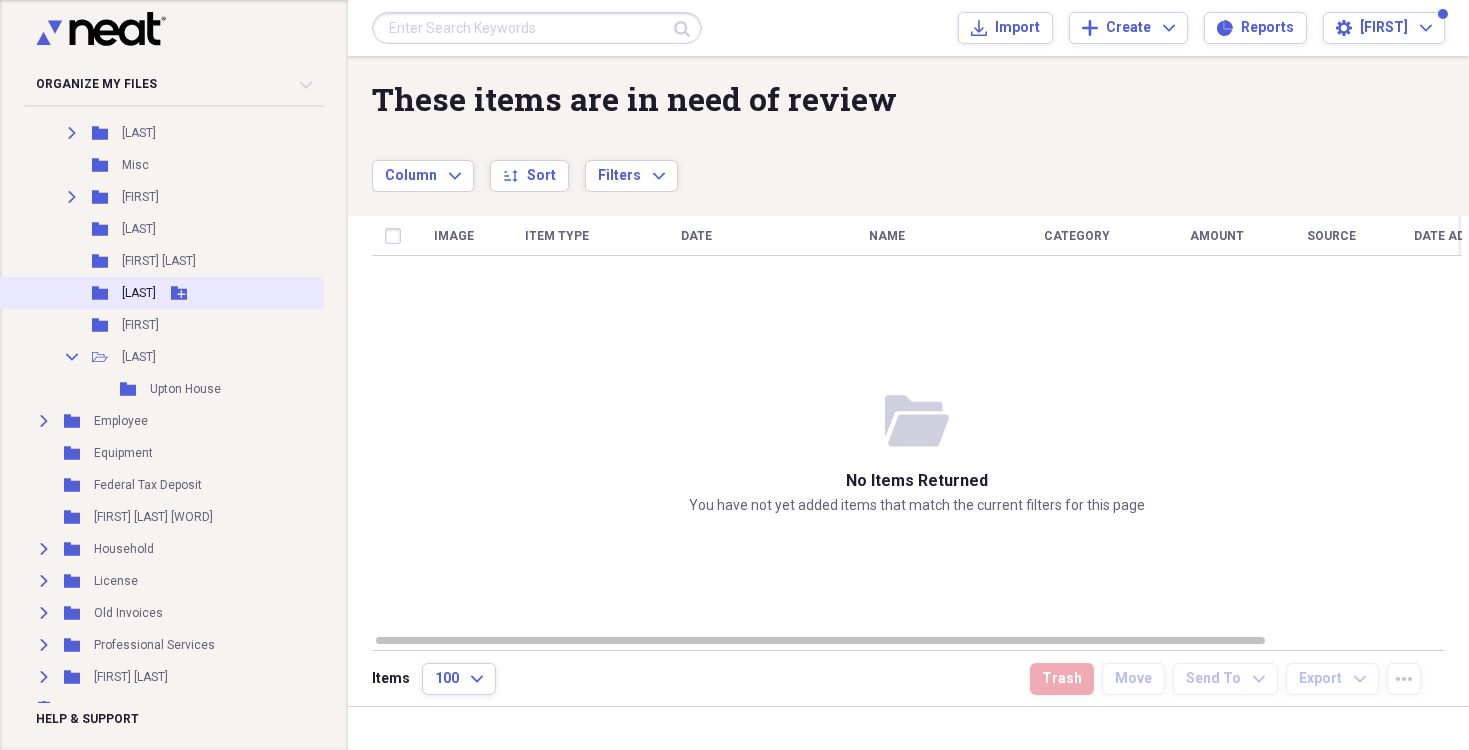 click on "[LAST]" at bounding box center [139, 293] 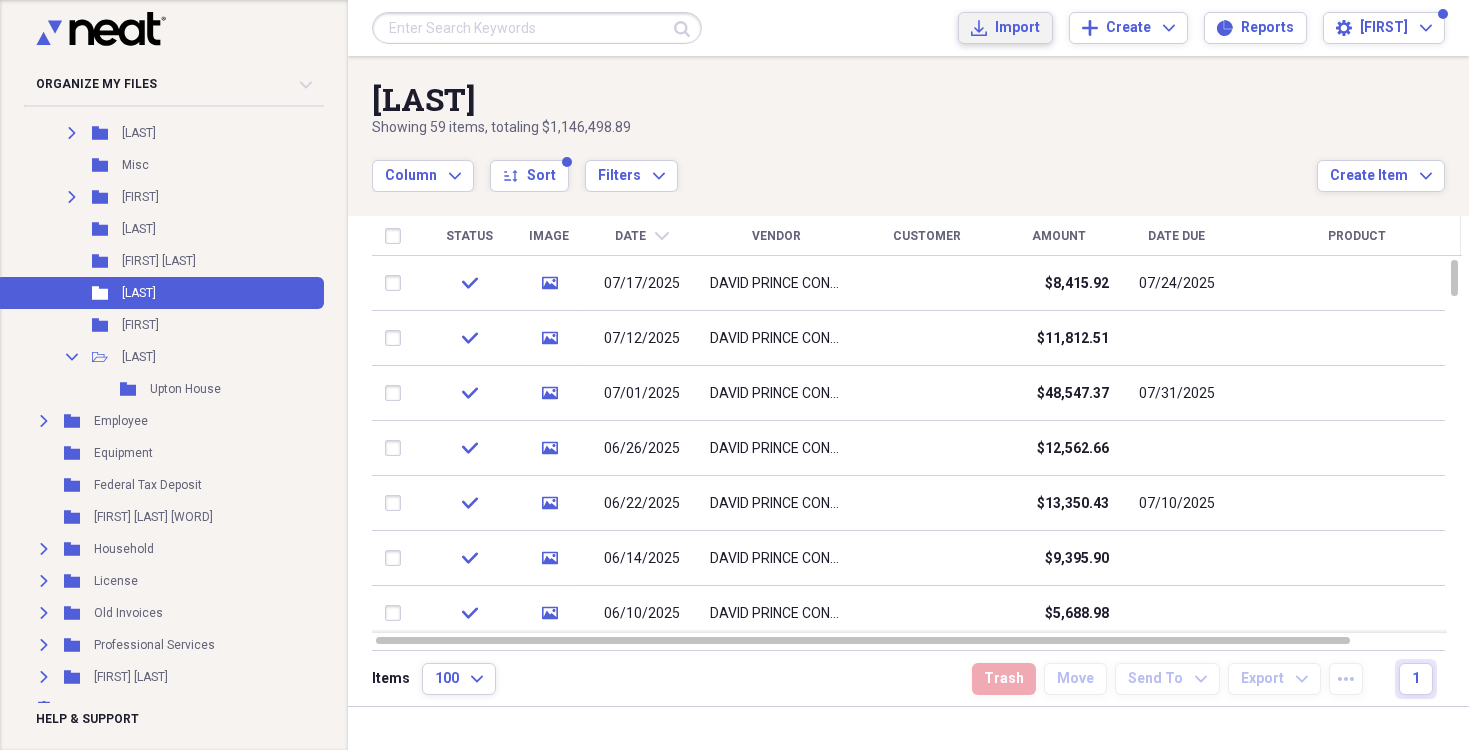 click on "Import" at bounding box center [1017, 28] 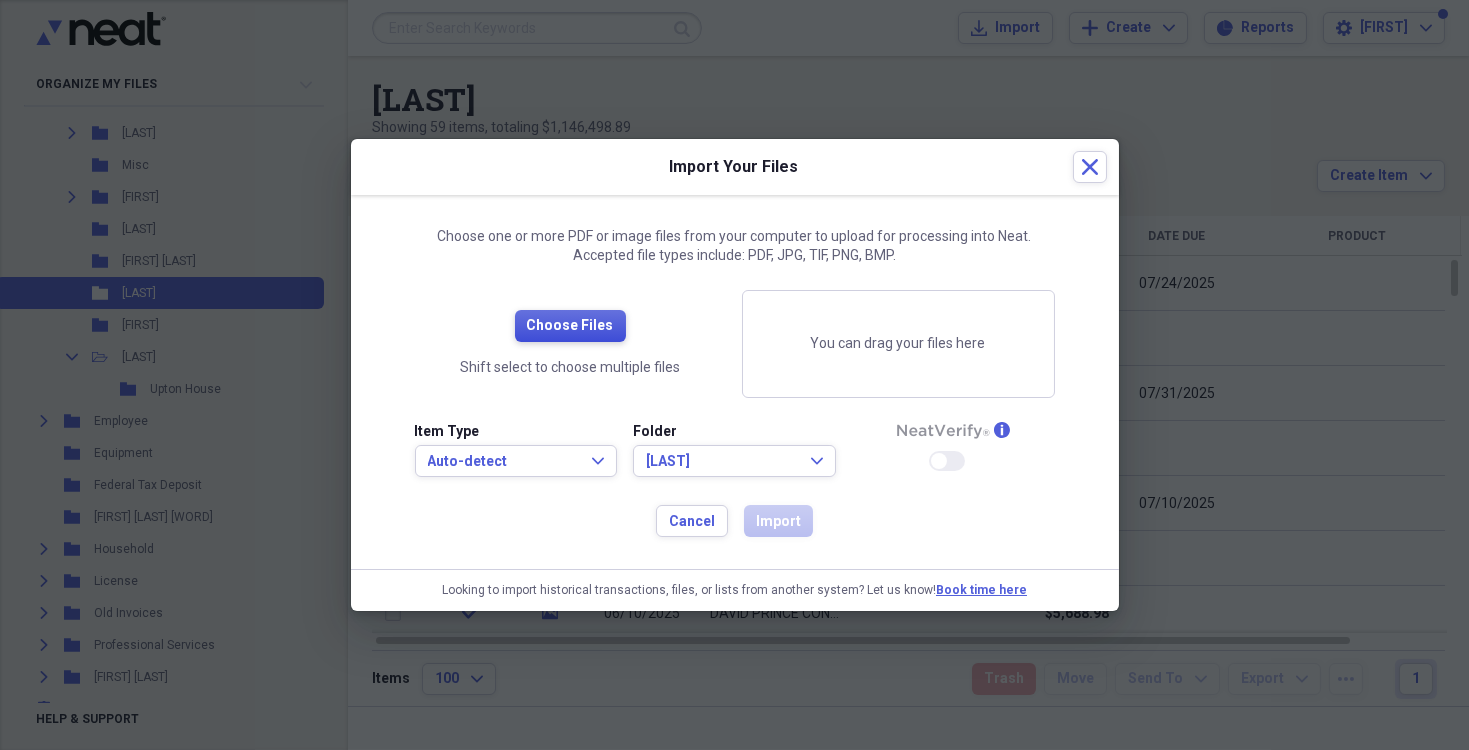 click on "Choose Files" at bounding box center (570, 326) 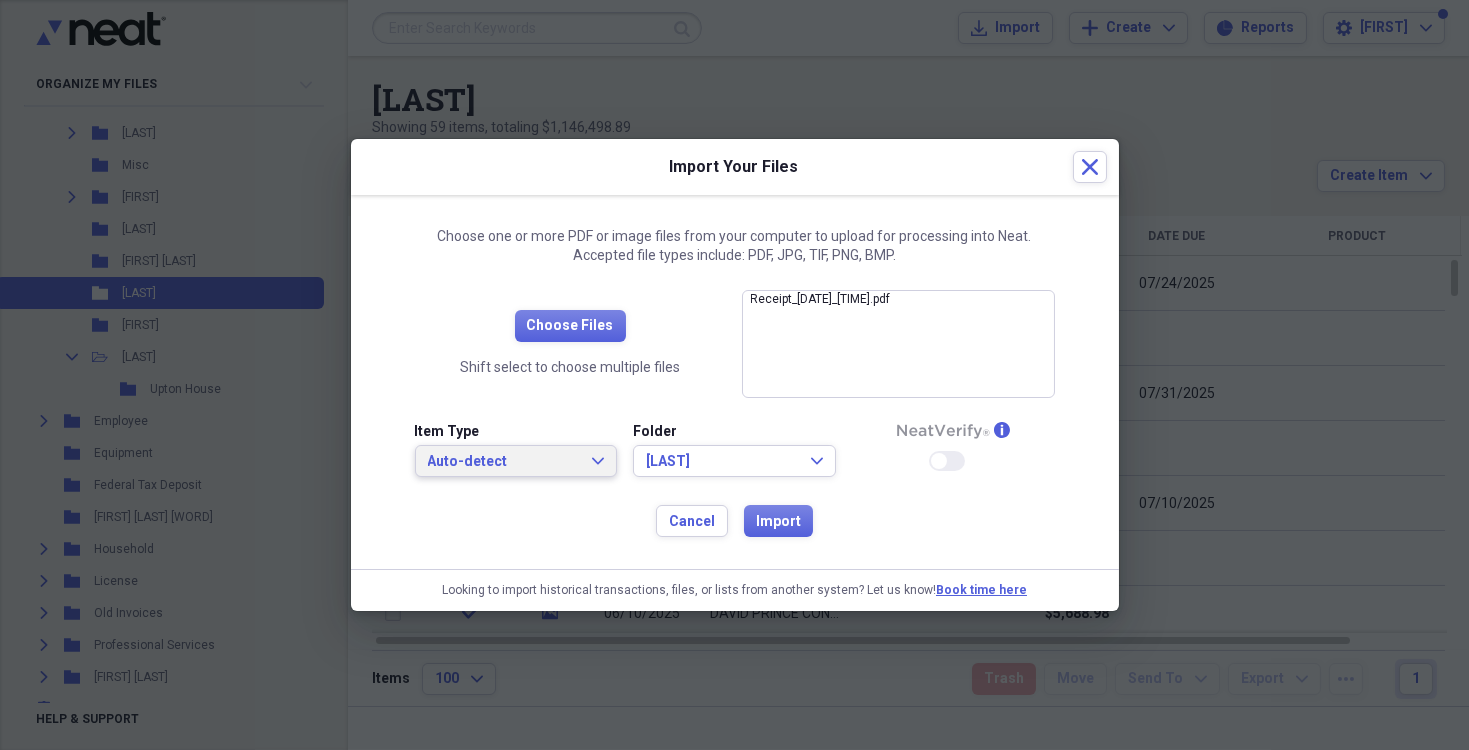 click on "Expand" 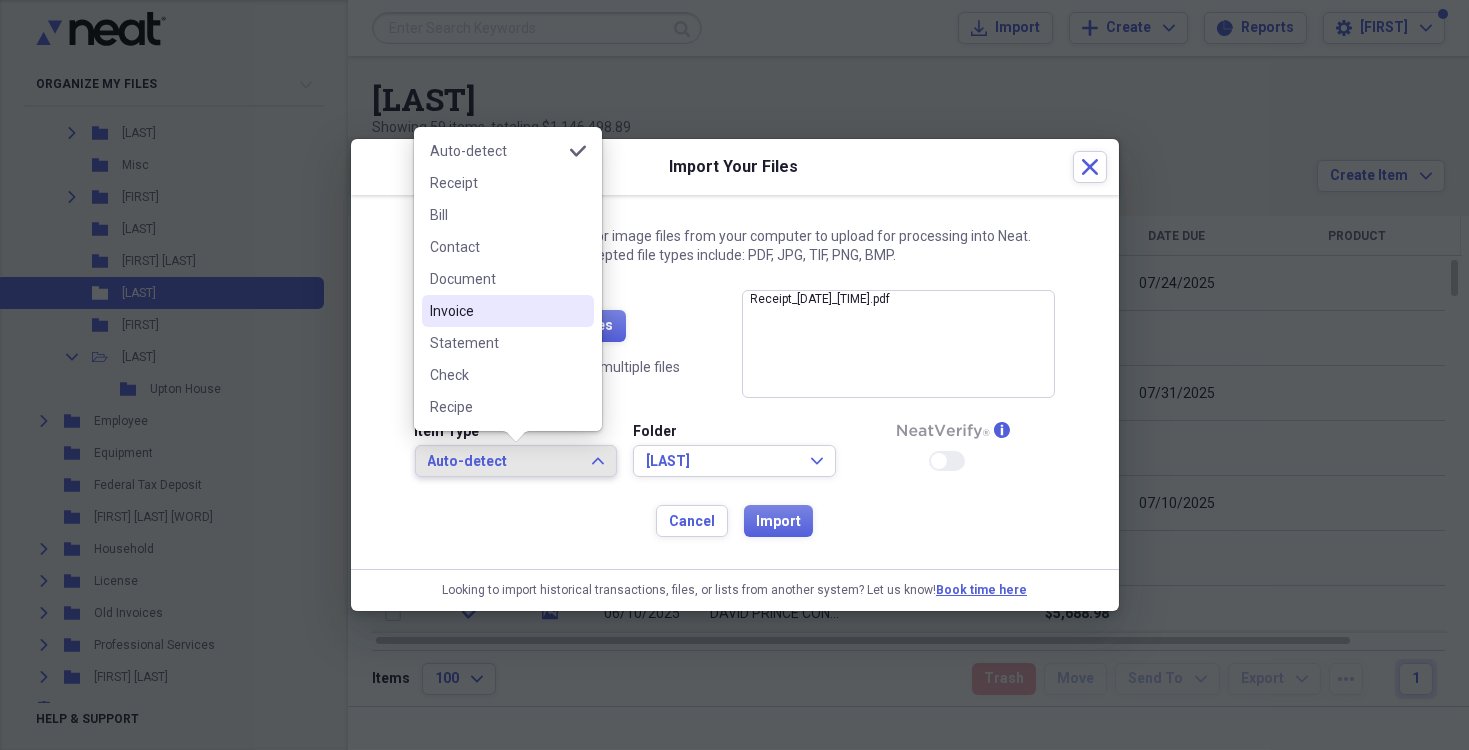 click on "Invoice" at bounding box center (496, 311) 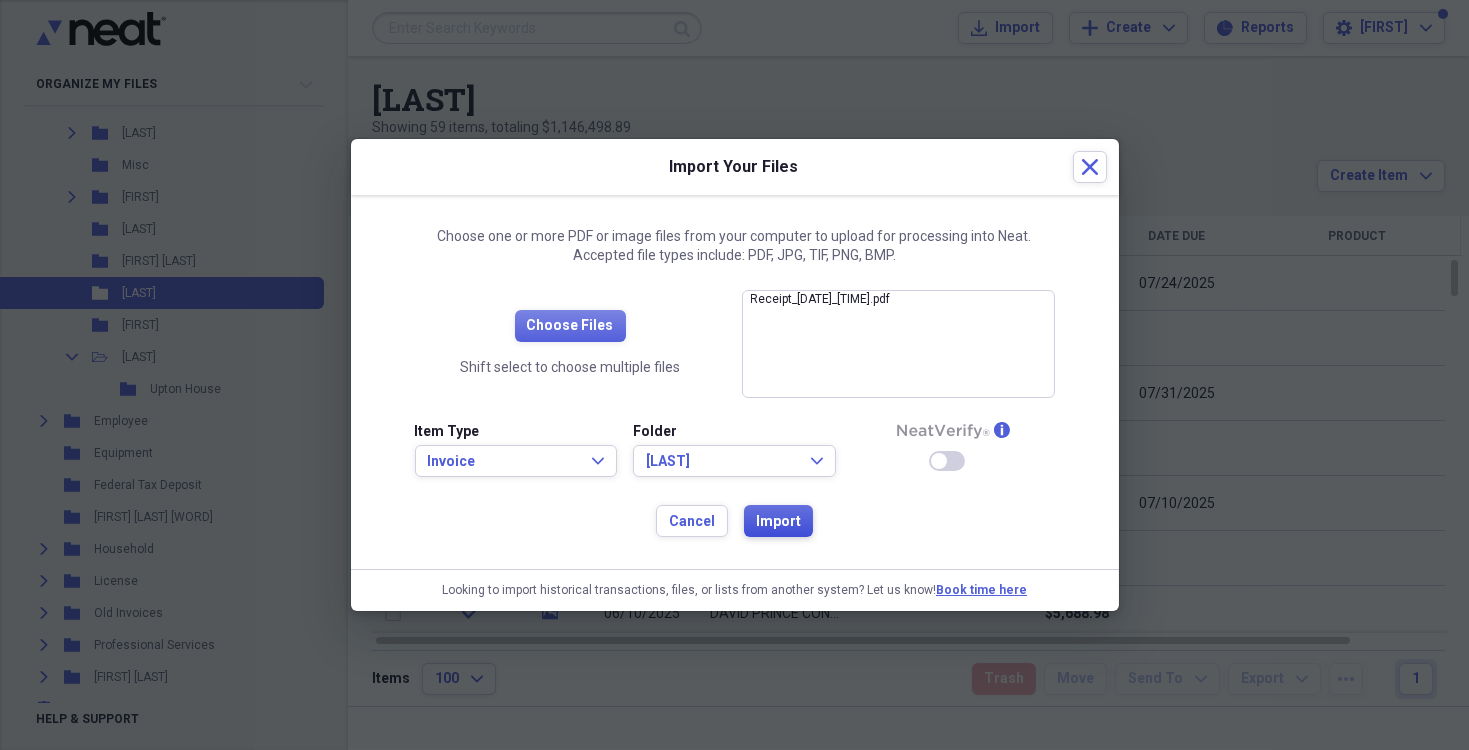 click on "Import" at bounding box center [778, 522] 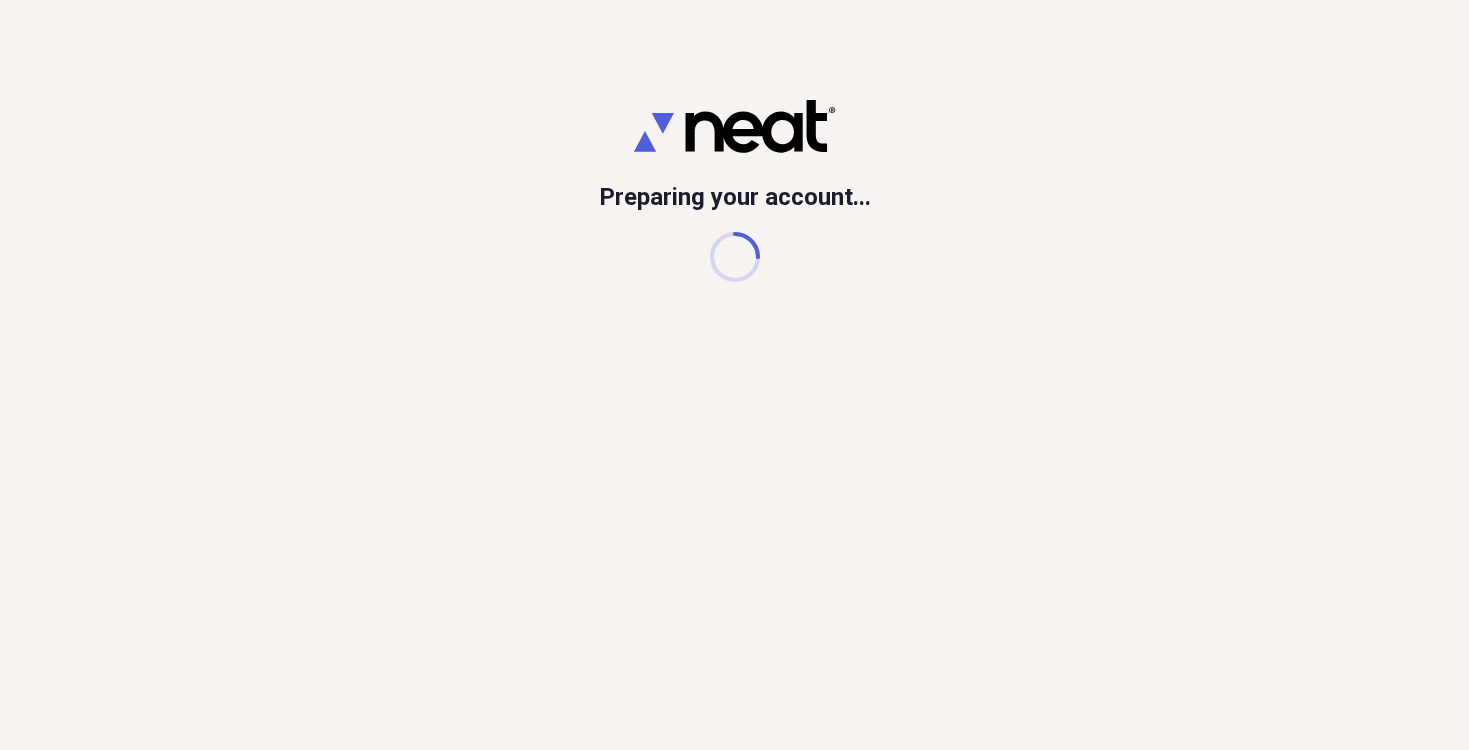 scroll, scrollTop: 0, scrollLeft: 0, axis: both 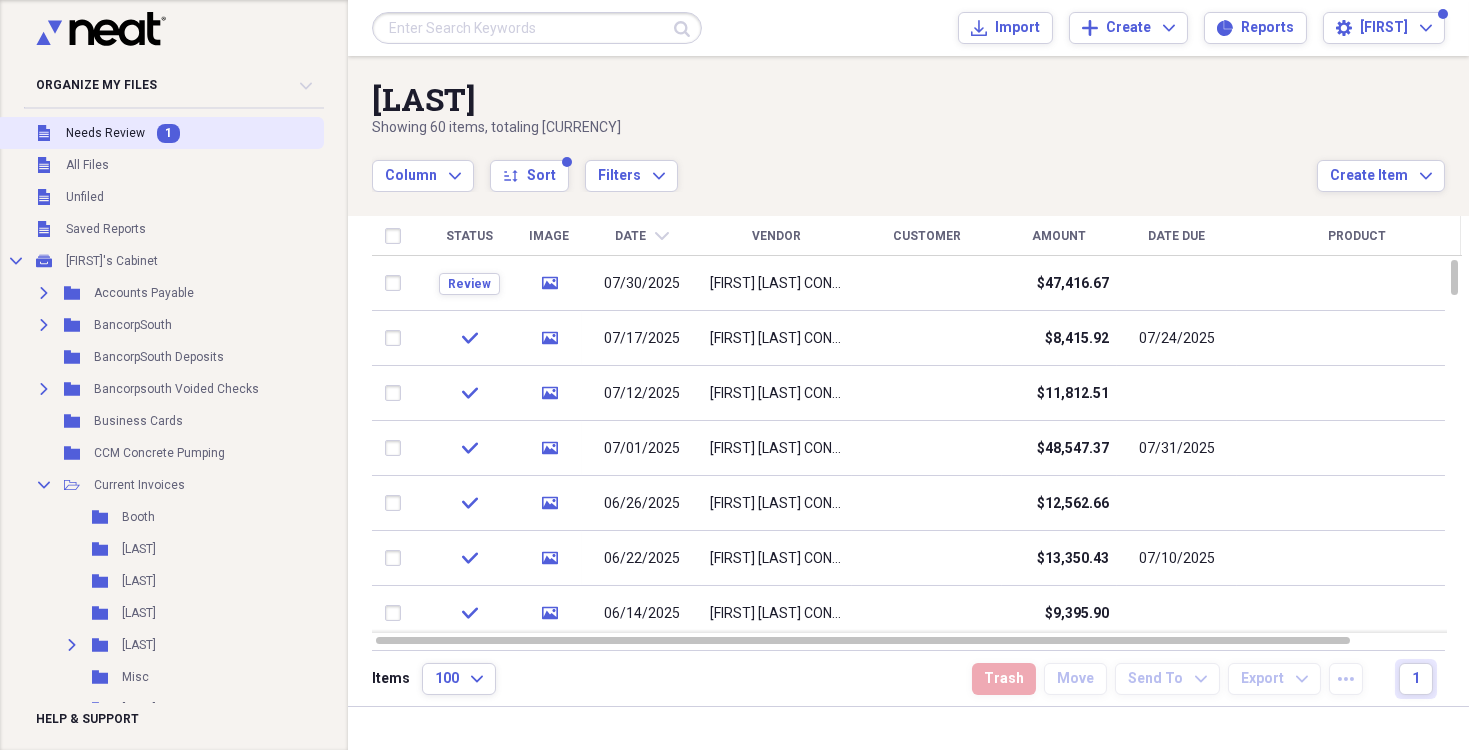 click on "Needs Review" at bounding box center (105, 133) 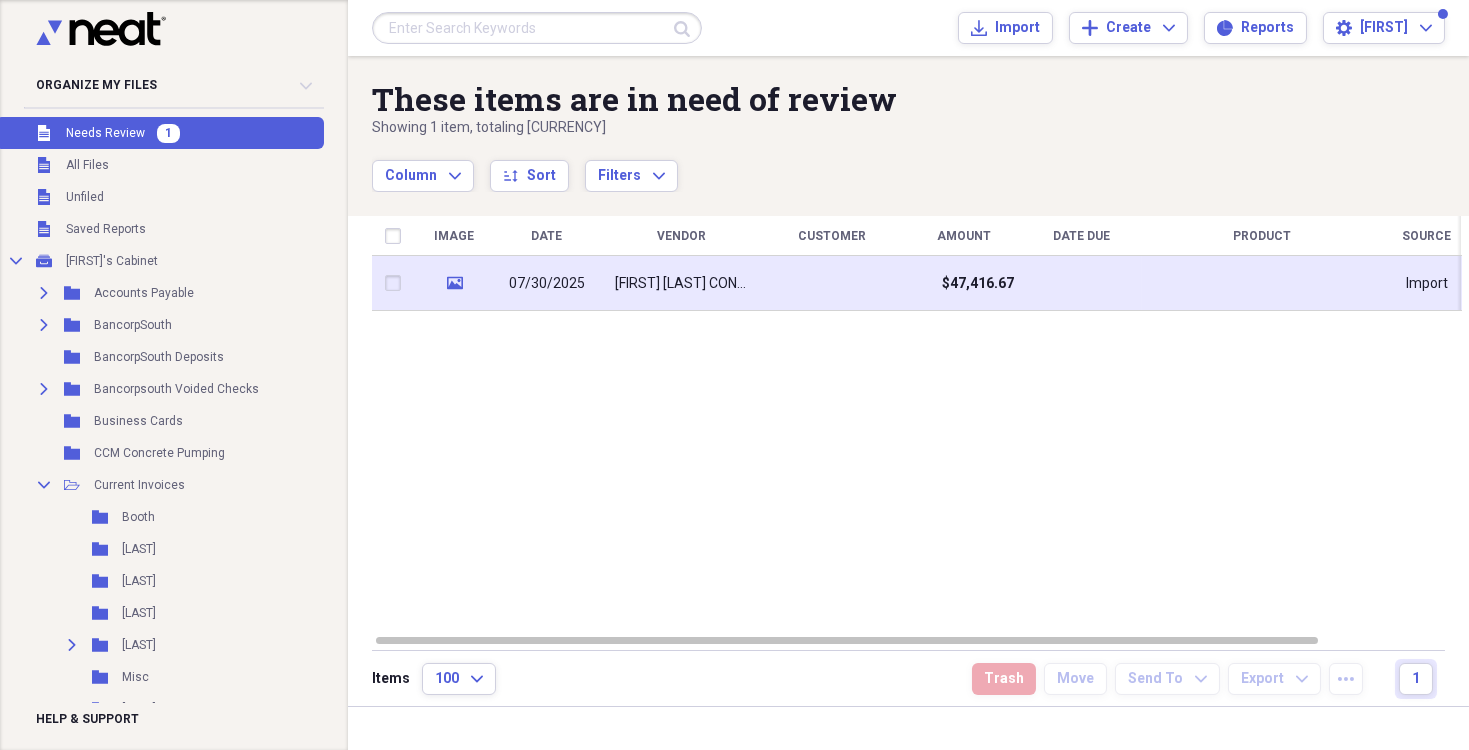 click on "DAVID PRINCE CONSTRUCTION, LLC" at bounding box center [682, 284] 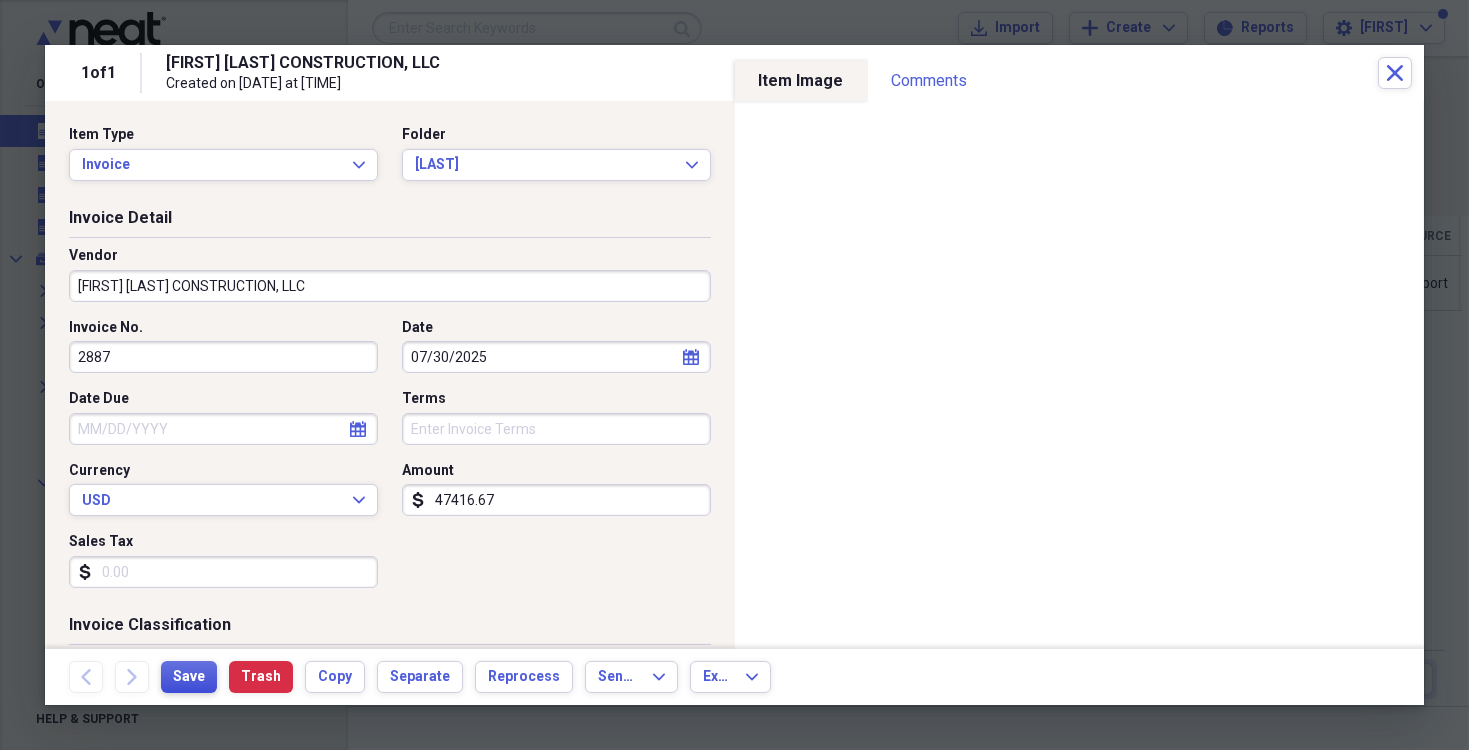 click on "Save" at bounding box center [189, 677] 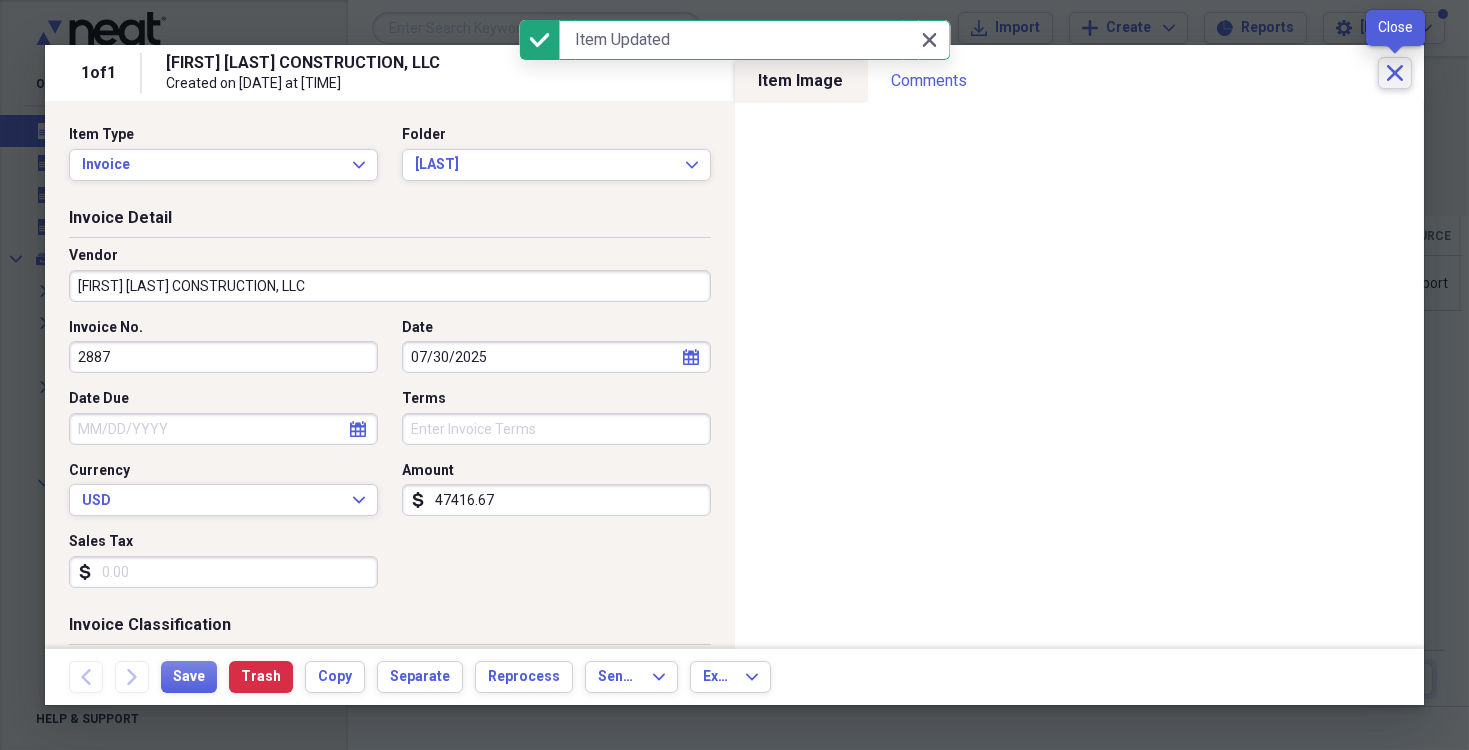 click 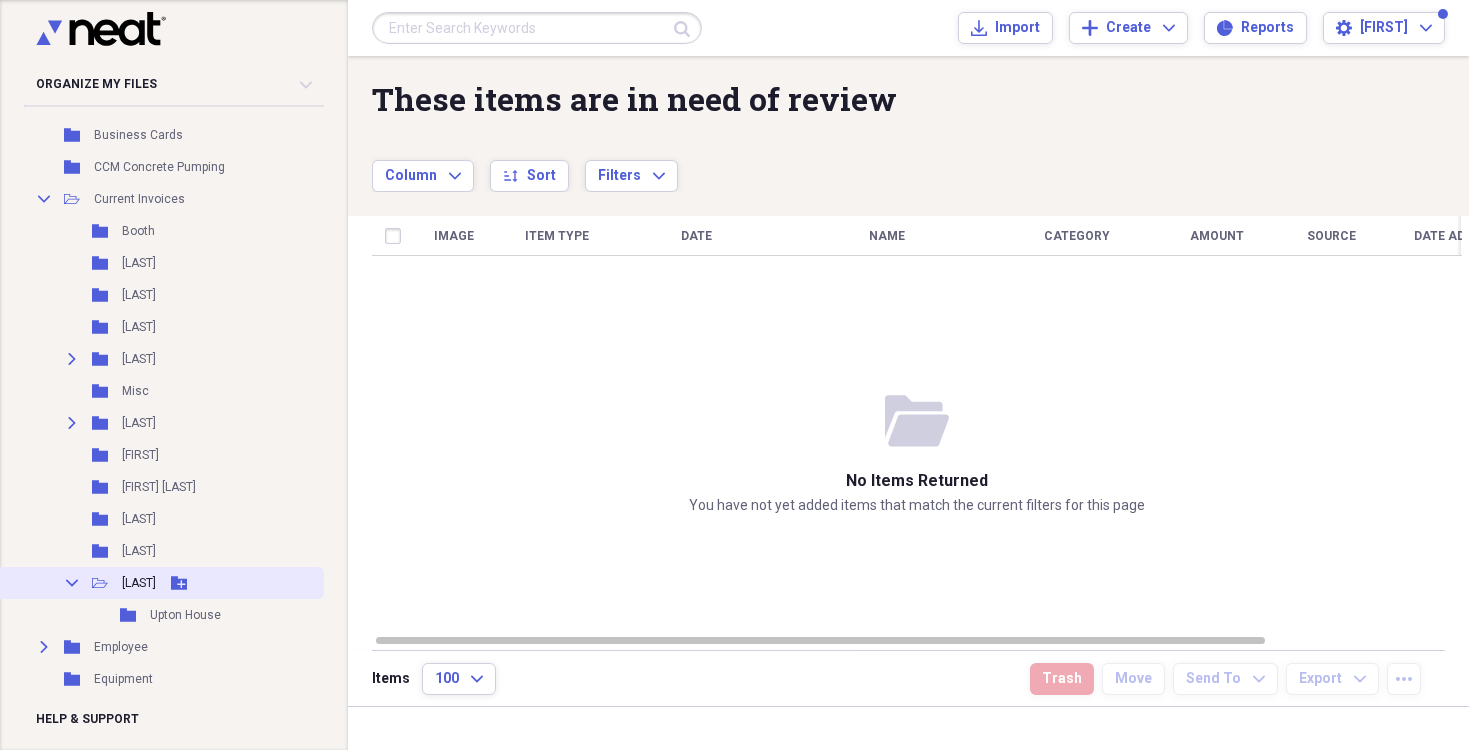 scroll, scrollTop: 300, scrollLeft: 0, axis: vertical 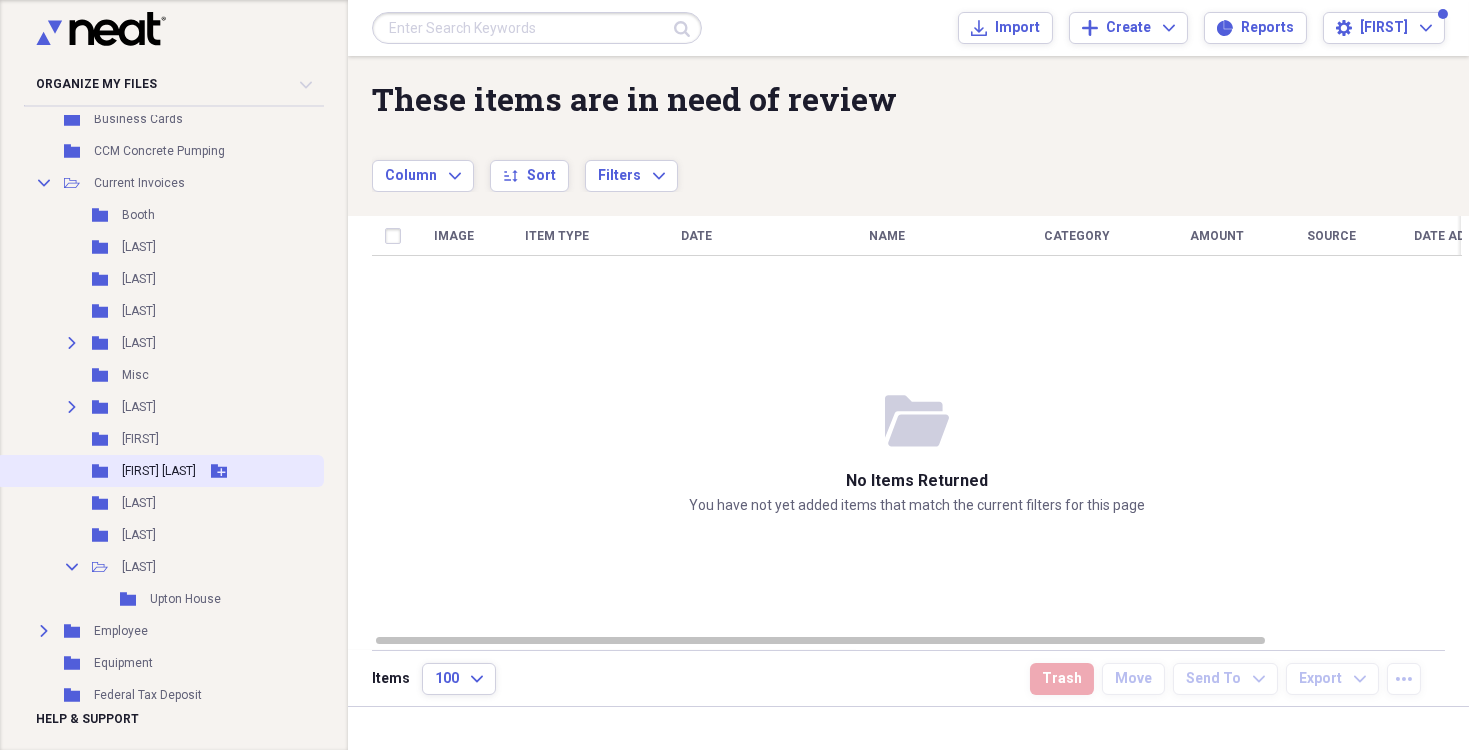 click on "[FIRST] [LAST]" at bounding box center (159, 471) 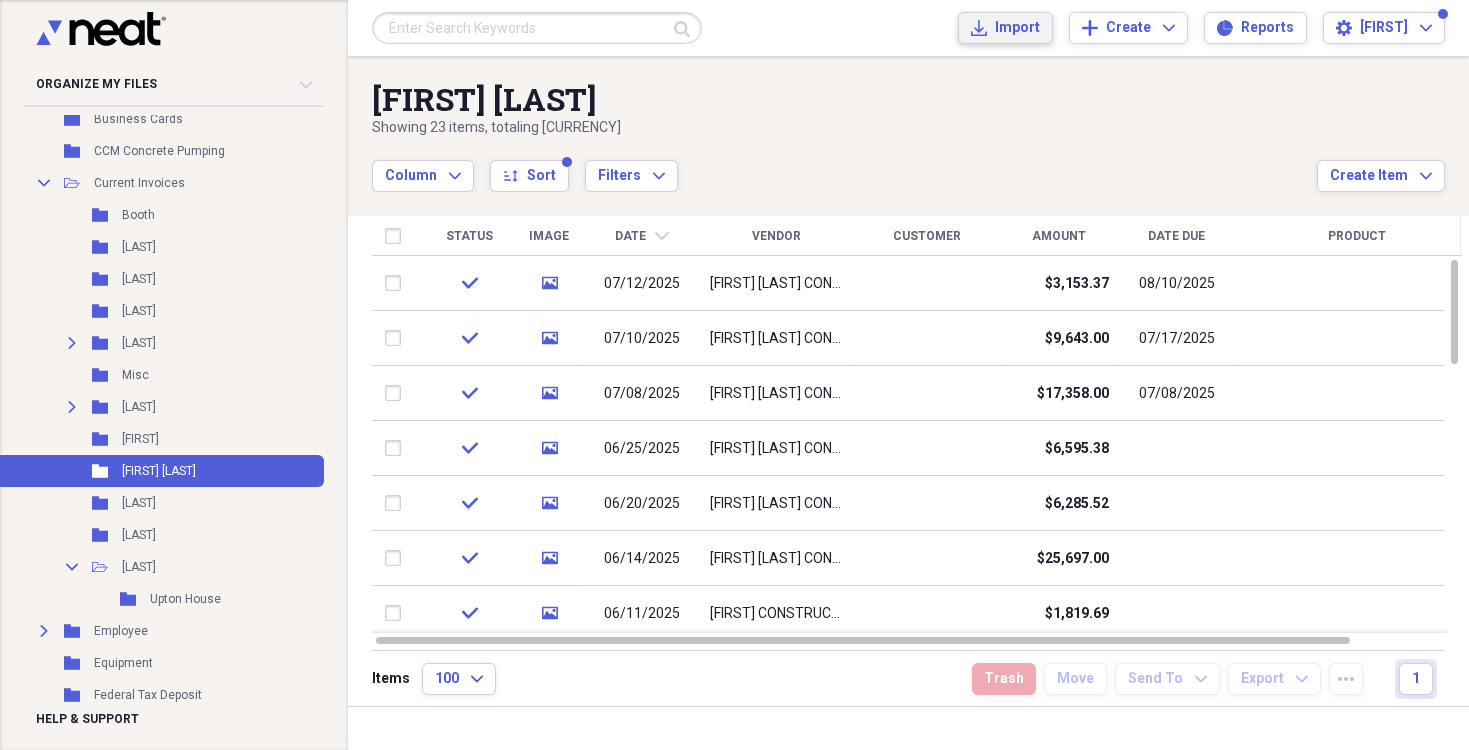click on "Import" at bounding box center (1017, 28) 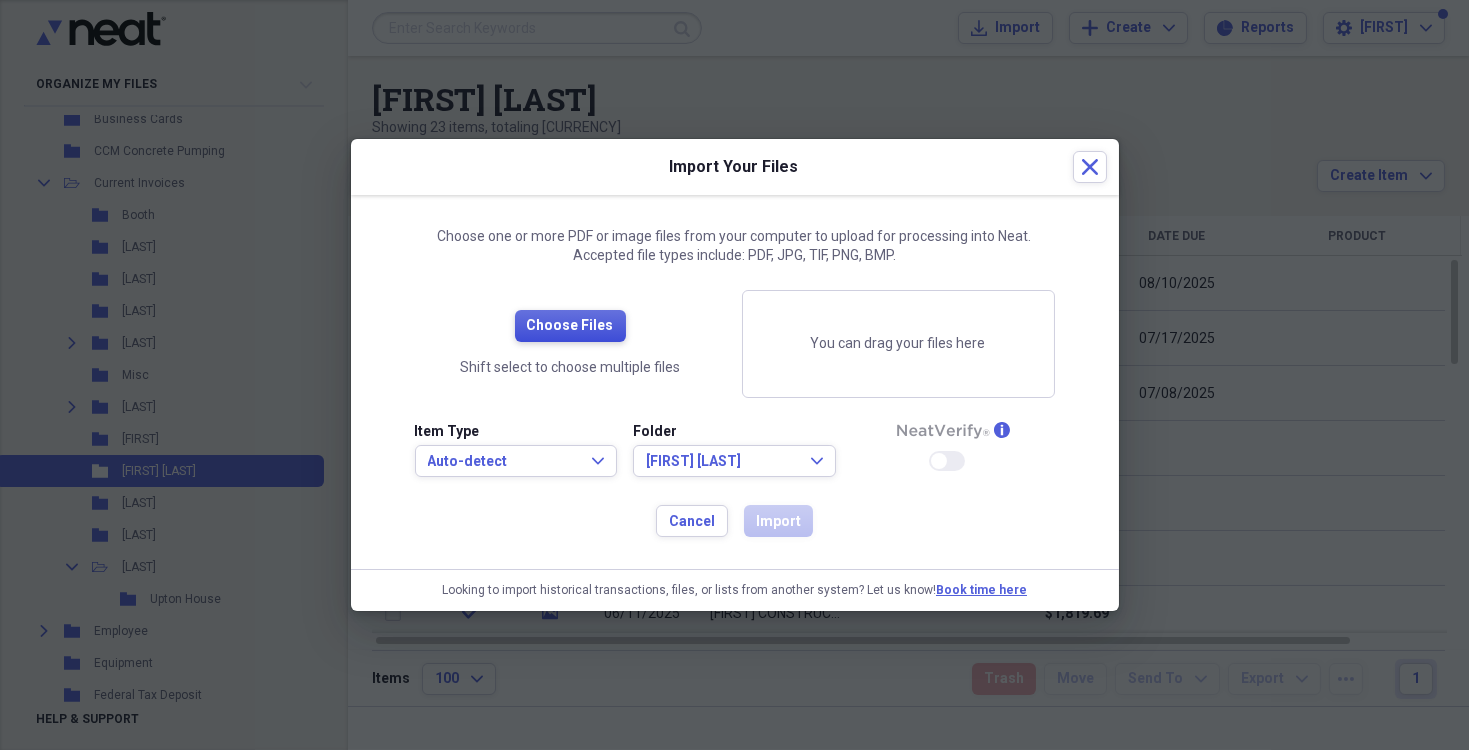 click on "Choose Files" at bounding box center [570, 326] 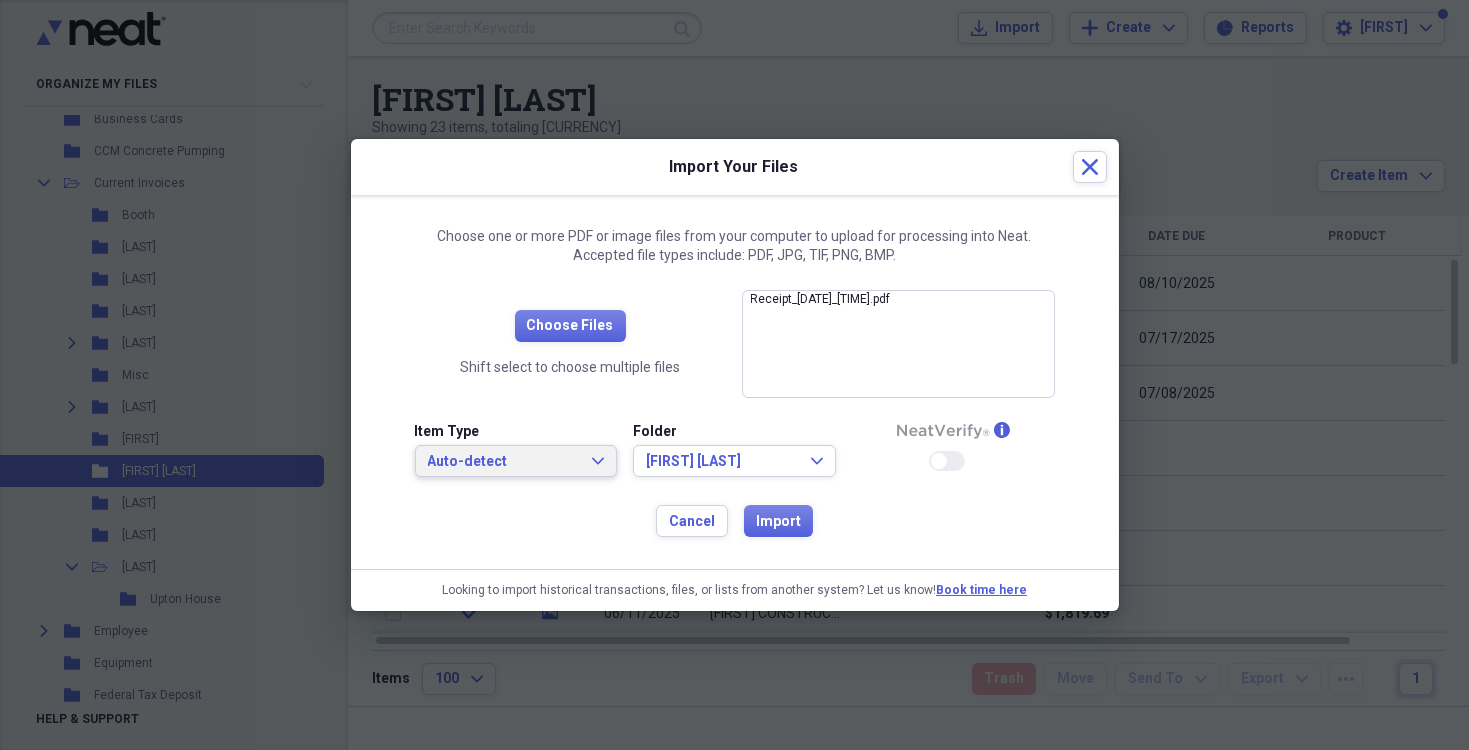 click on "Expand" 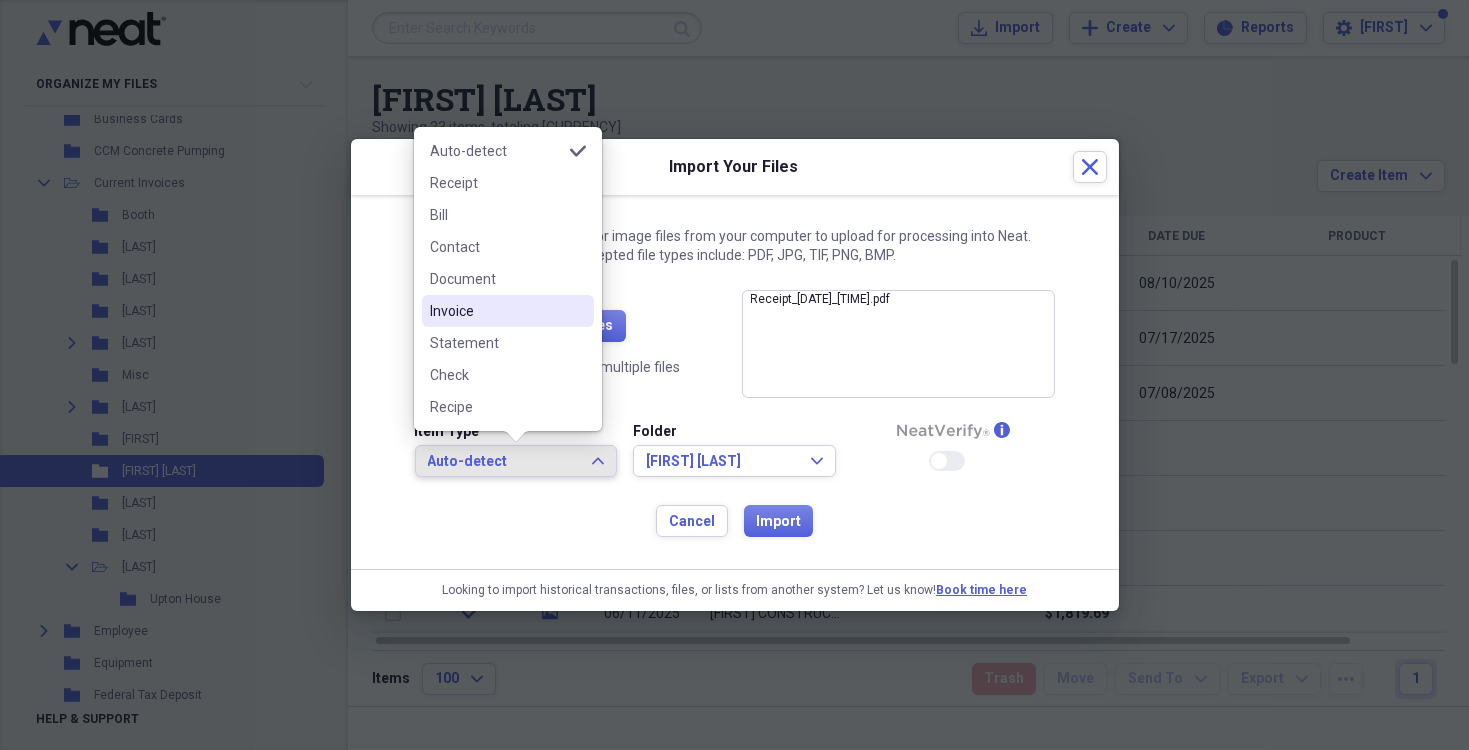 click on "Invoice" at bounding box center [496, 311] 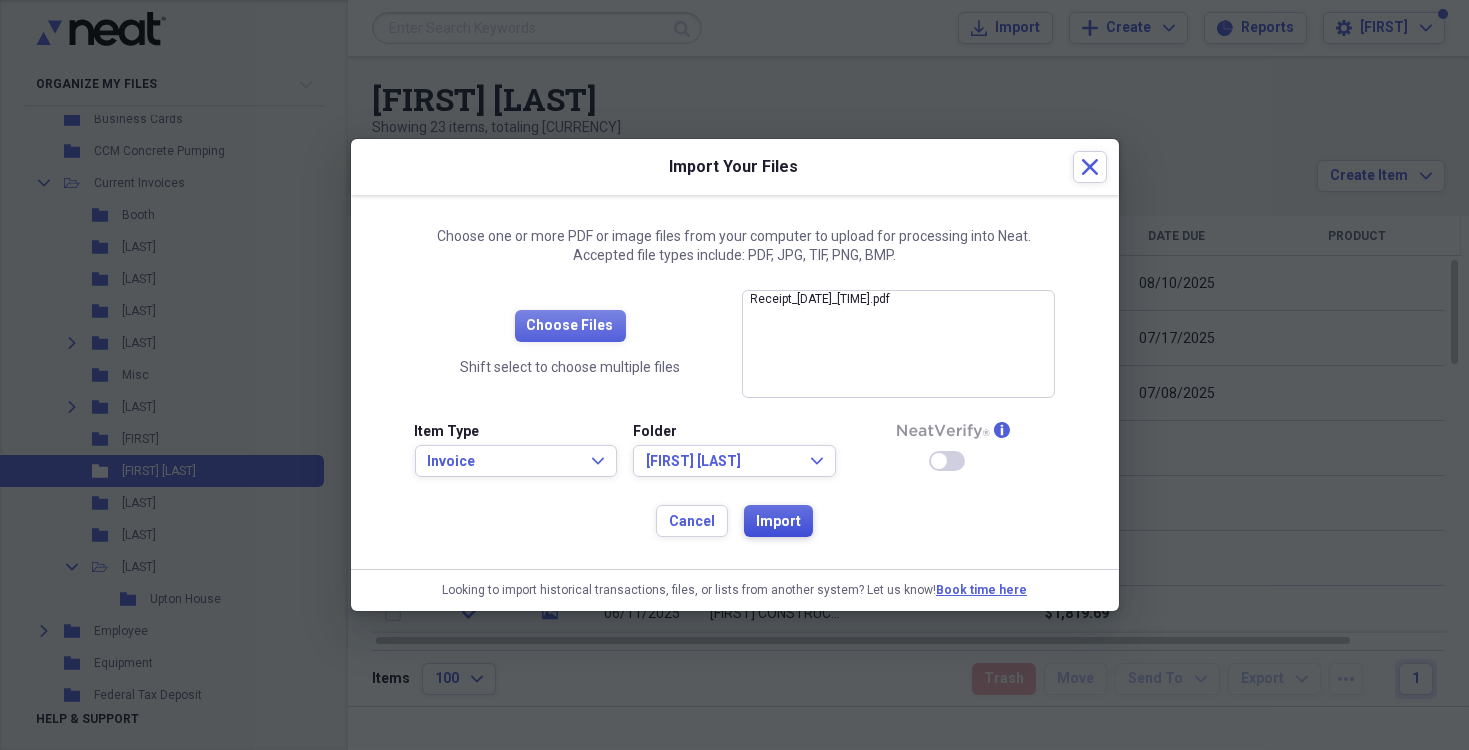 click on "Import" at bounding box center [778, 522] 